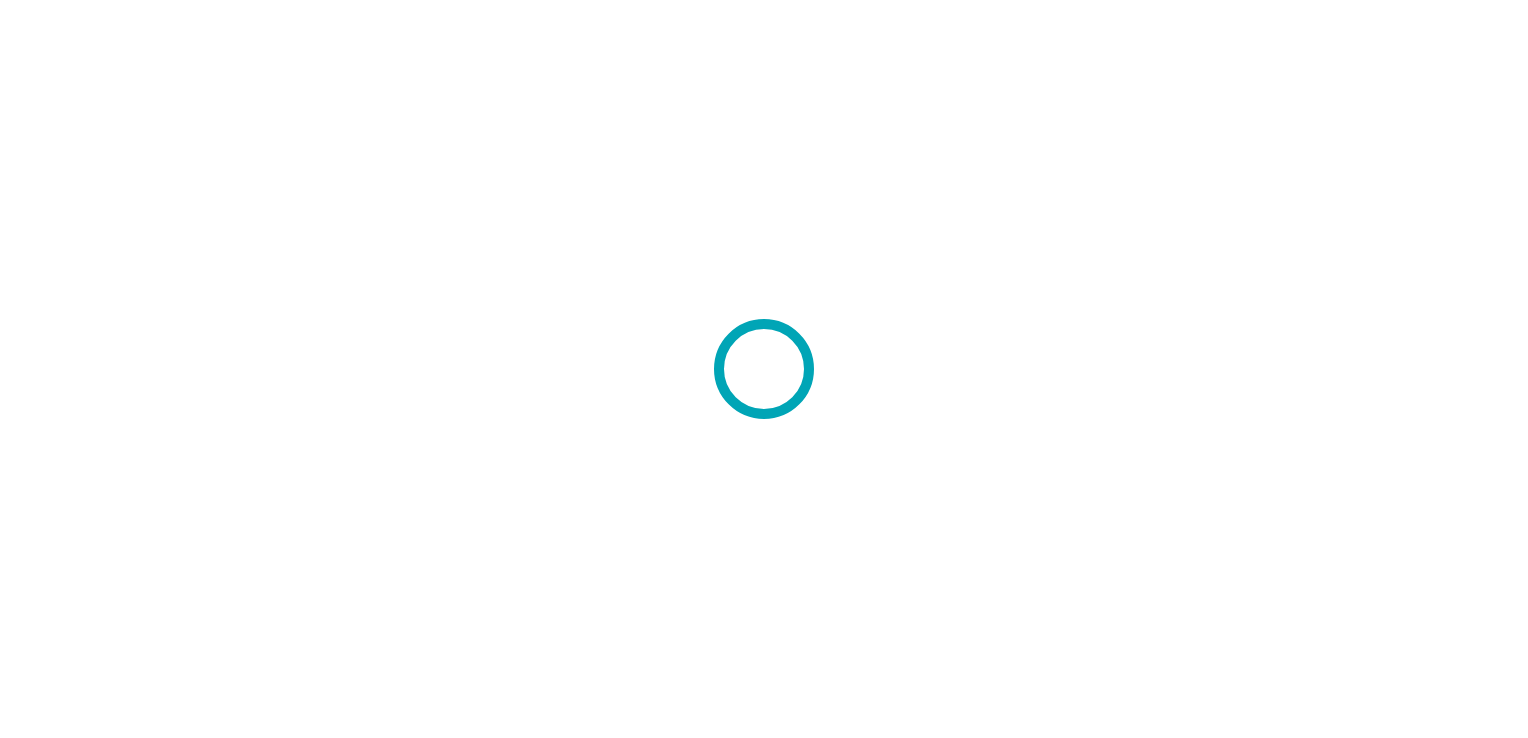 scroll, scrollTop: 0, scrollLeft: 0, axis: both 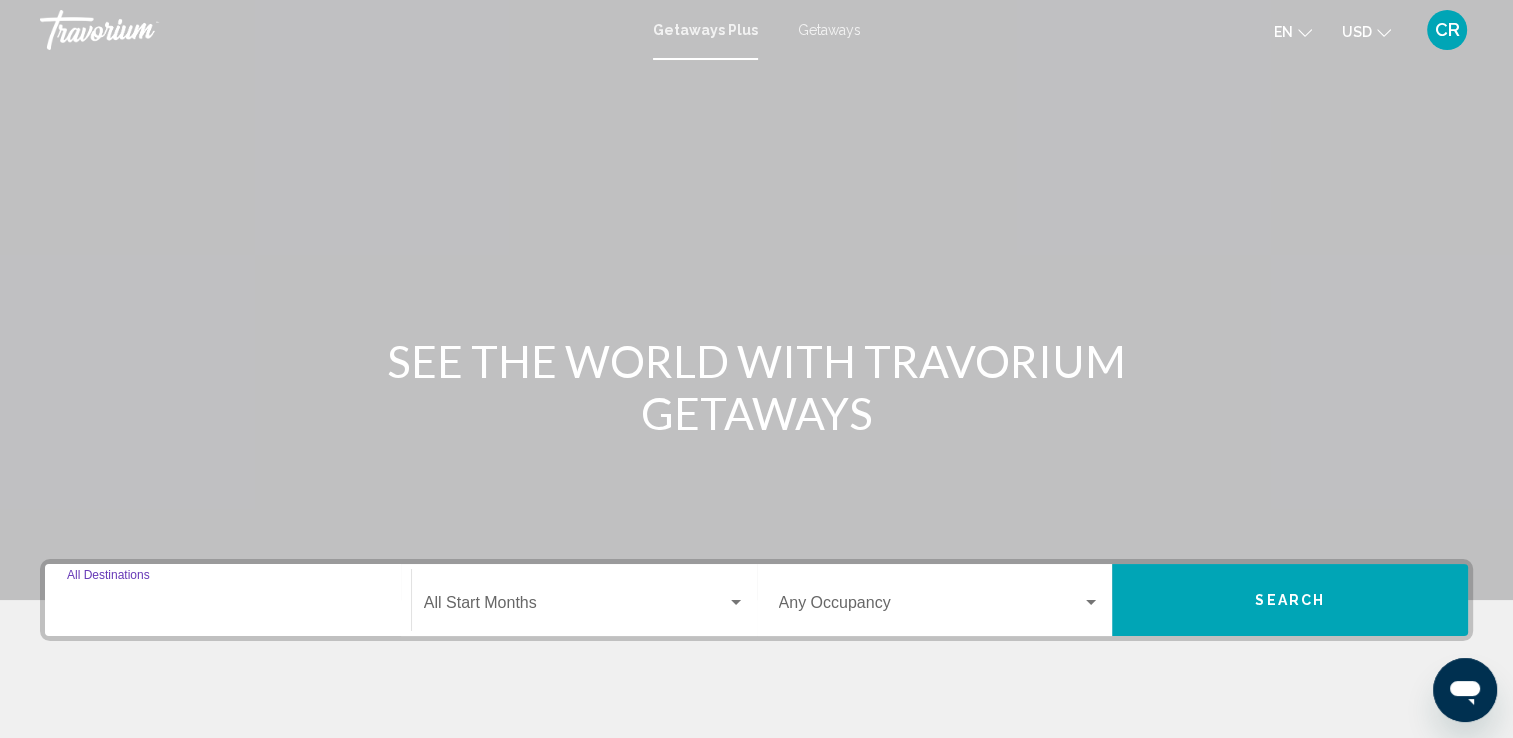 click on "Destination All Destinations" at bounding box center (228, 607) 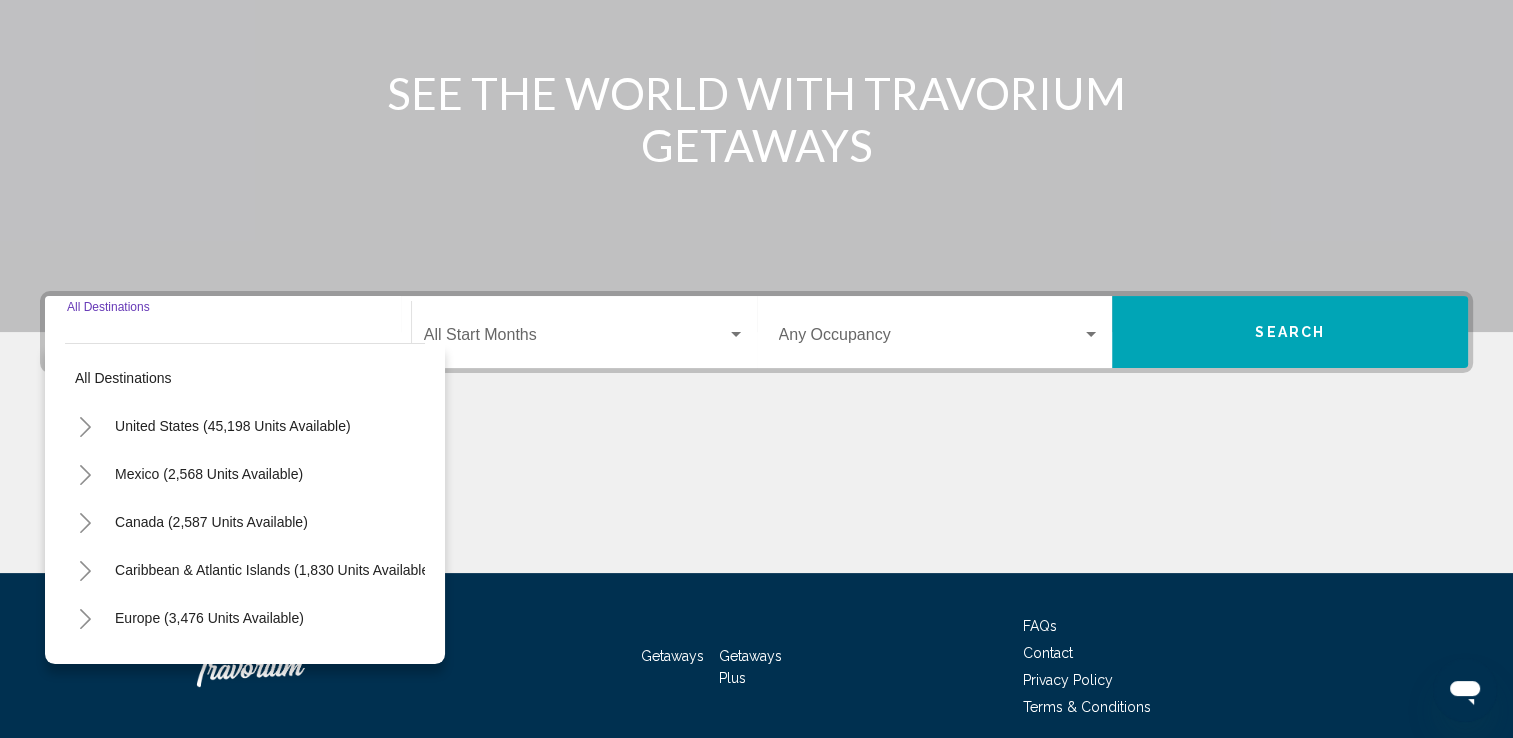 scroll, scrollTop: 347, scrollLeft: 0, axis: vertical 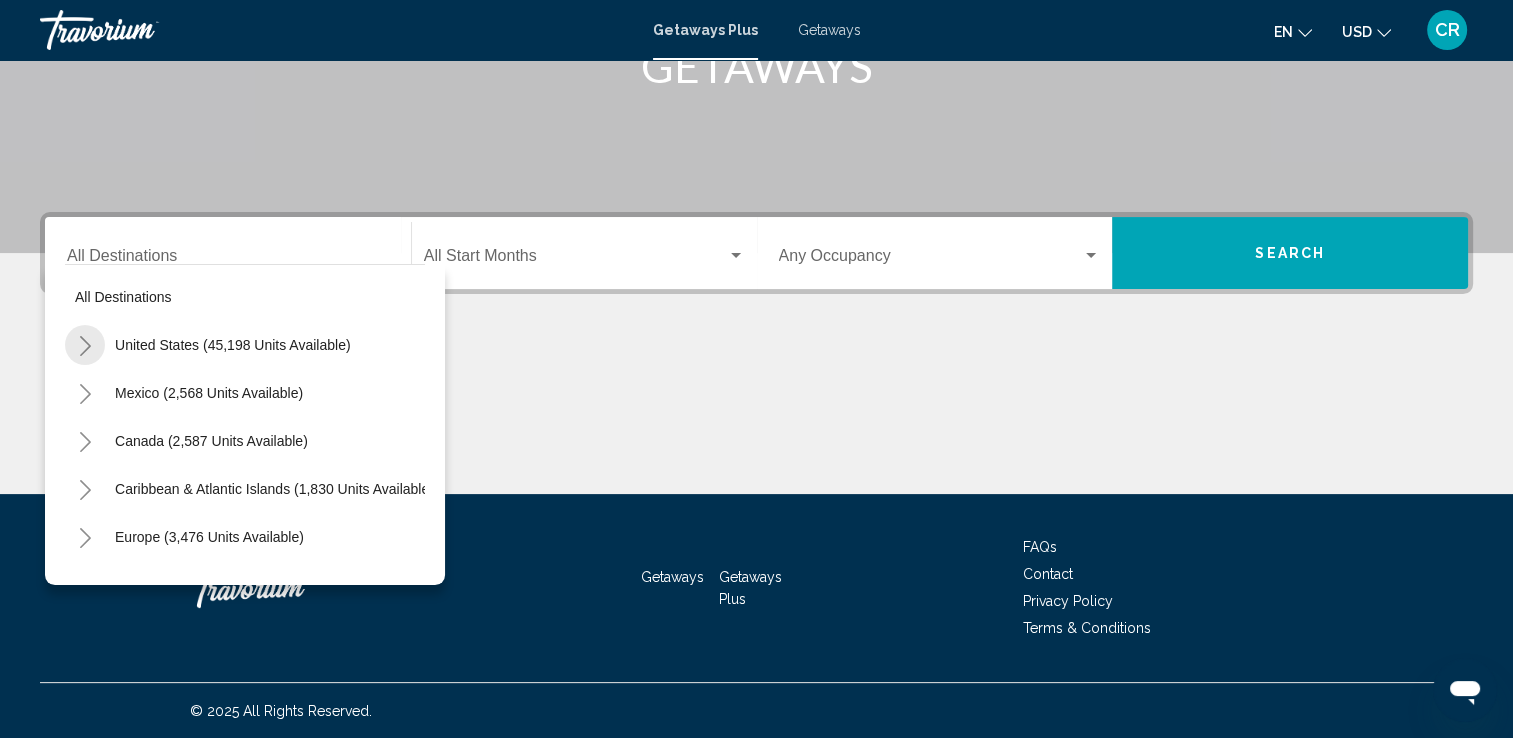 click 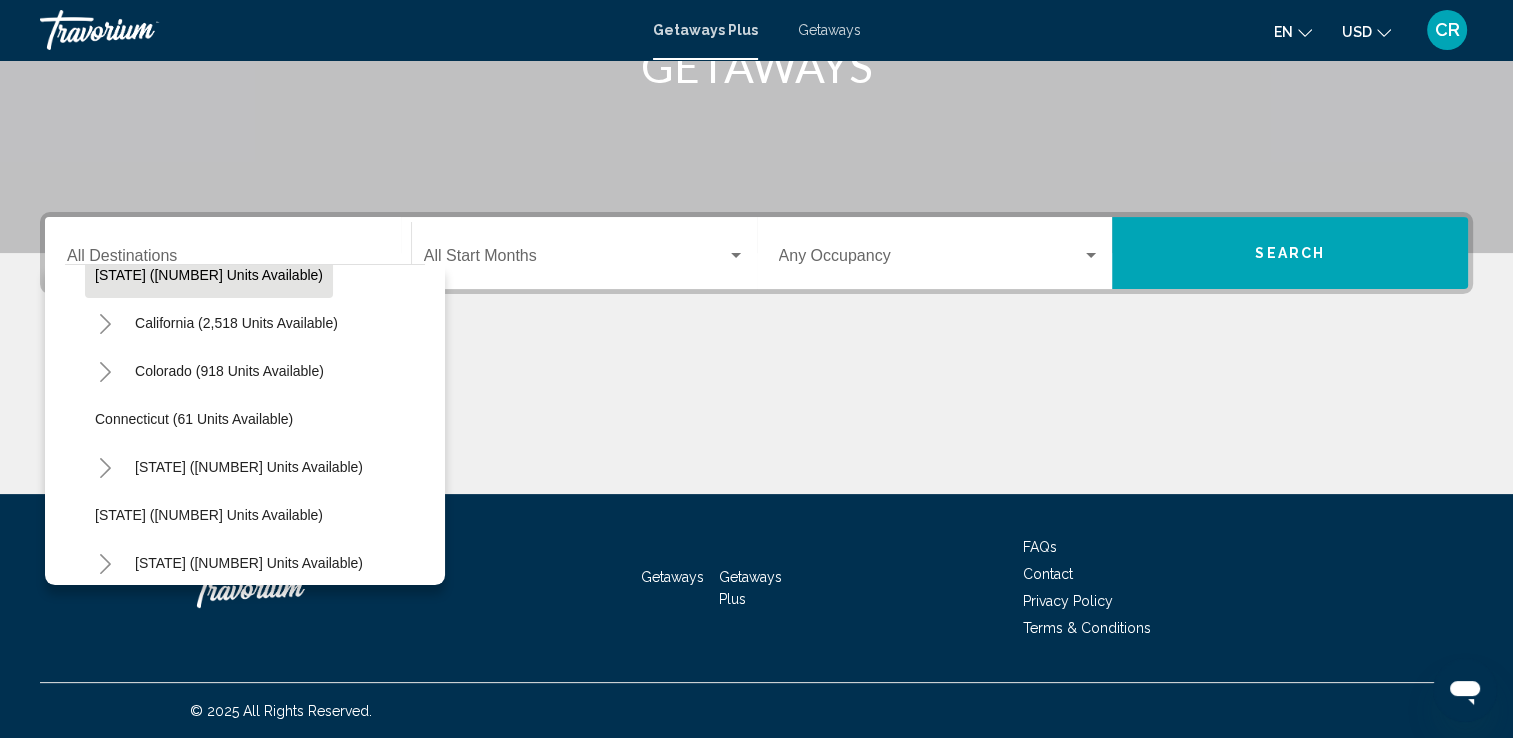 scroll, scrollTop: 188, scrollLeft: 0, axis: vertical 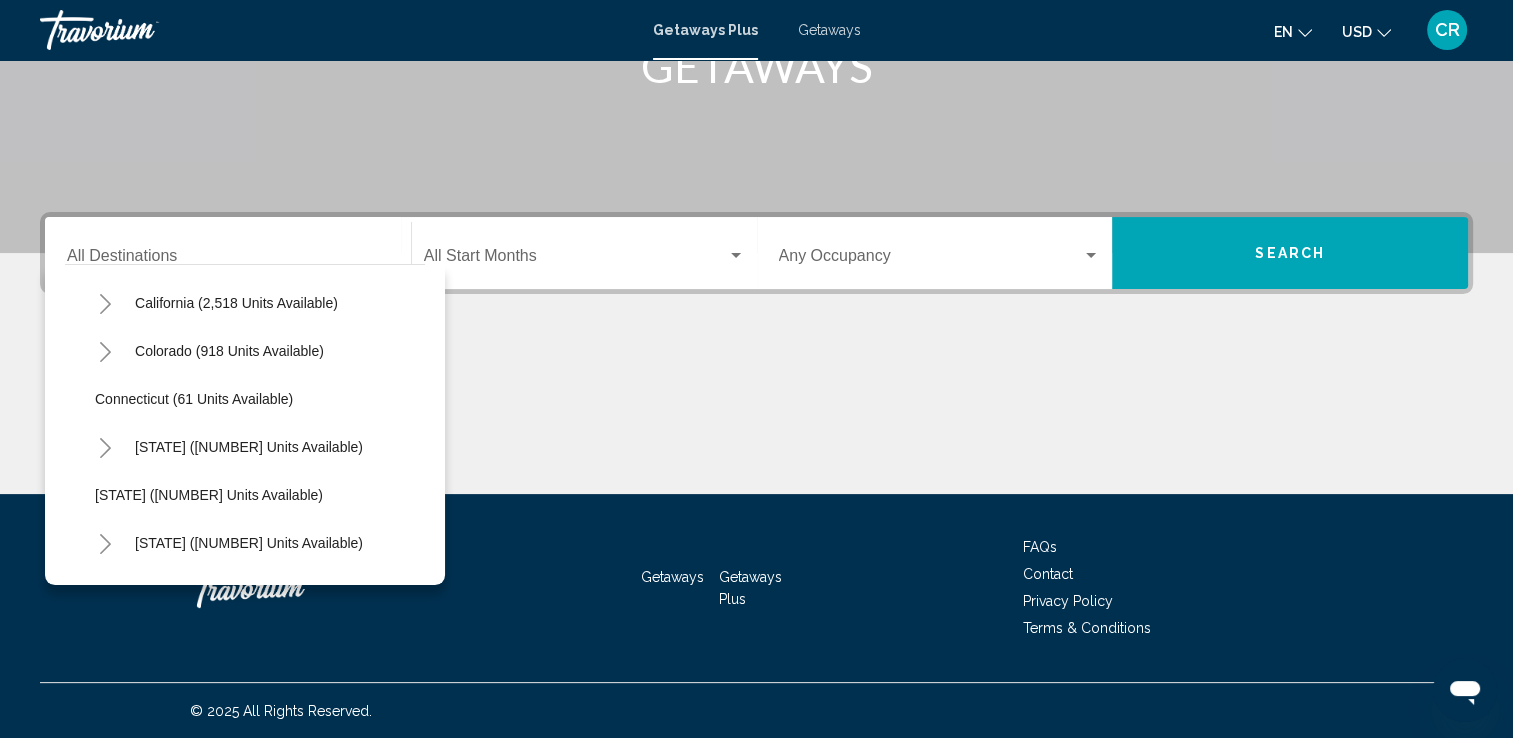 click 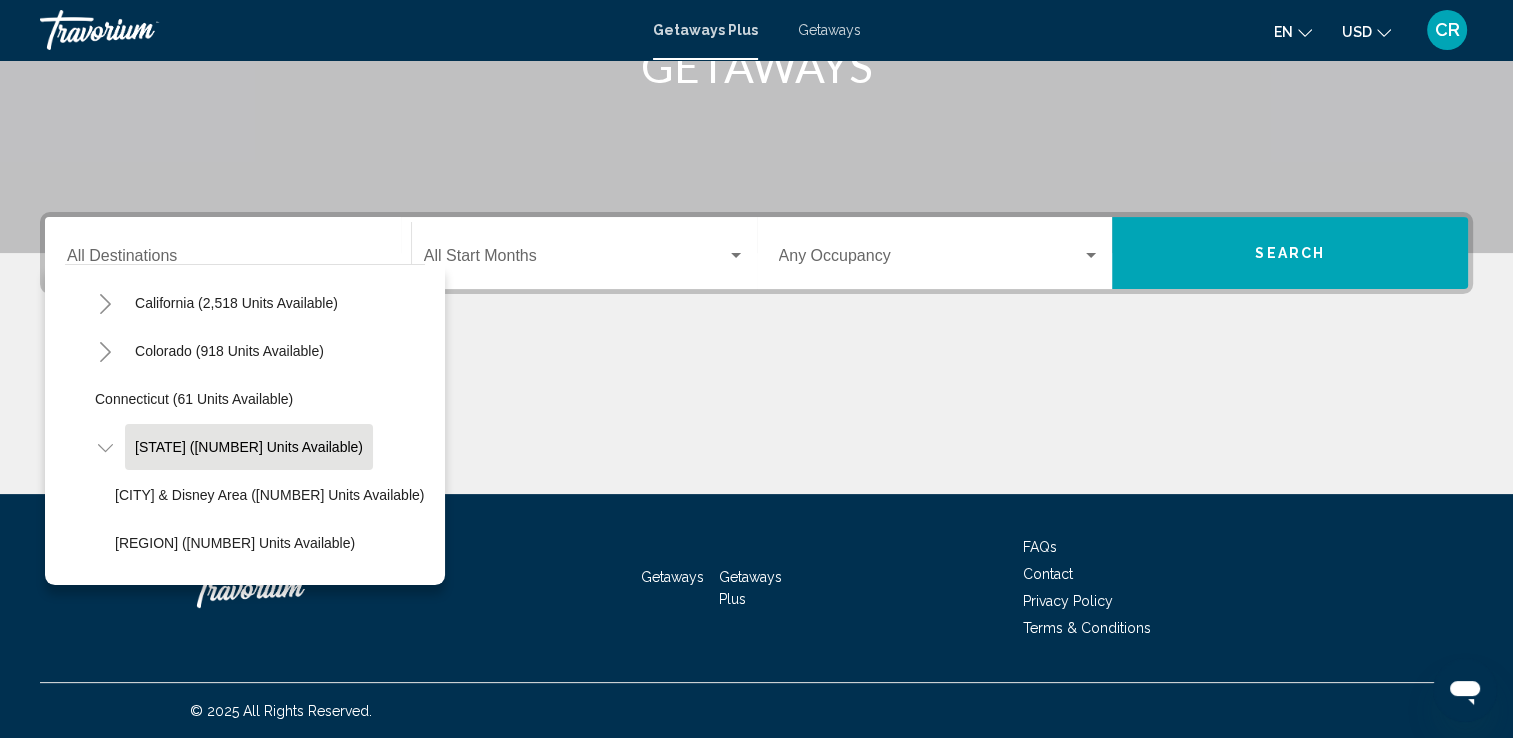 scroll, scrollTop: 222, scrollLeft: 0, axis: vertical 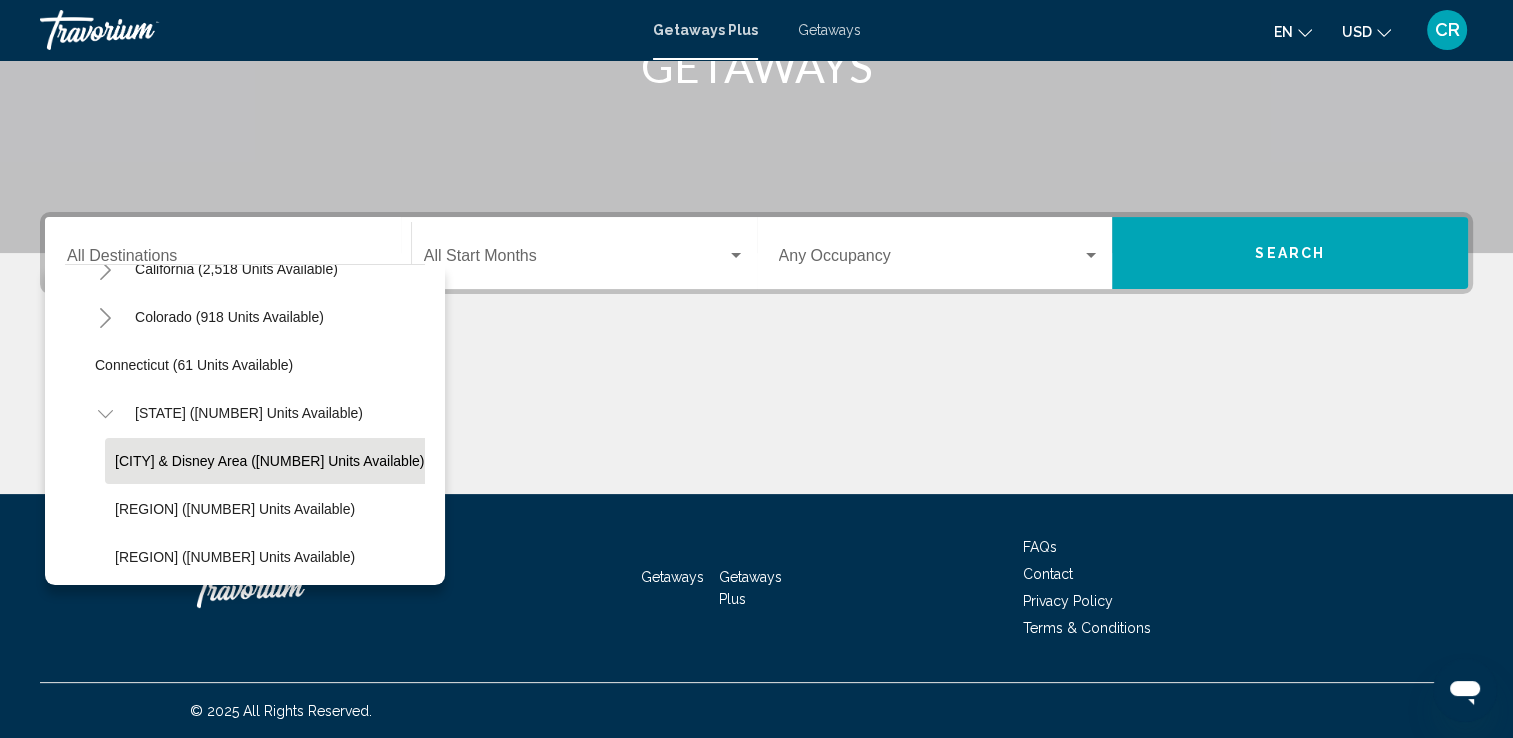 click on "[CITY] & Disney Area ([NUMBER] units available)" 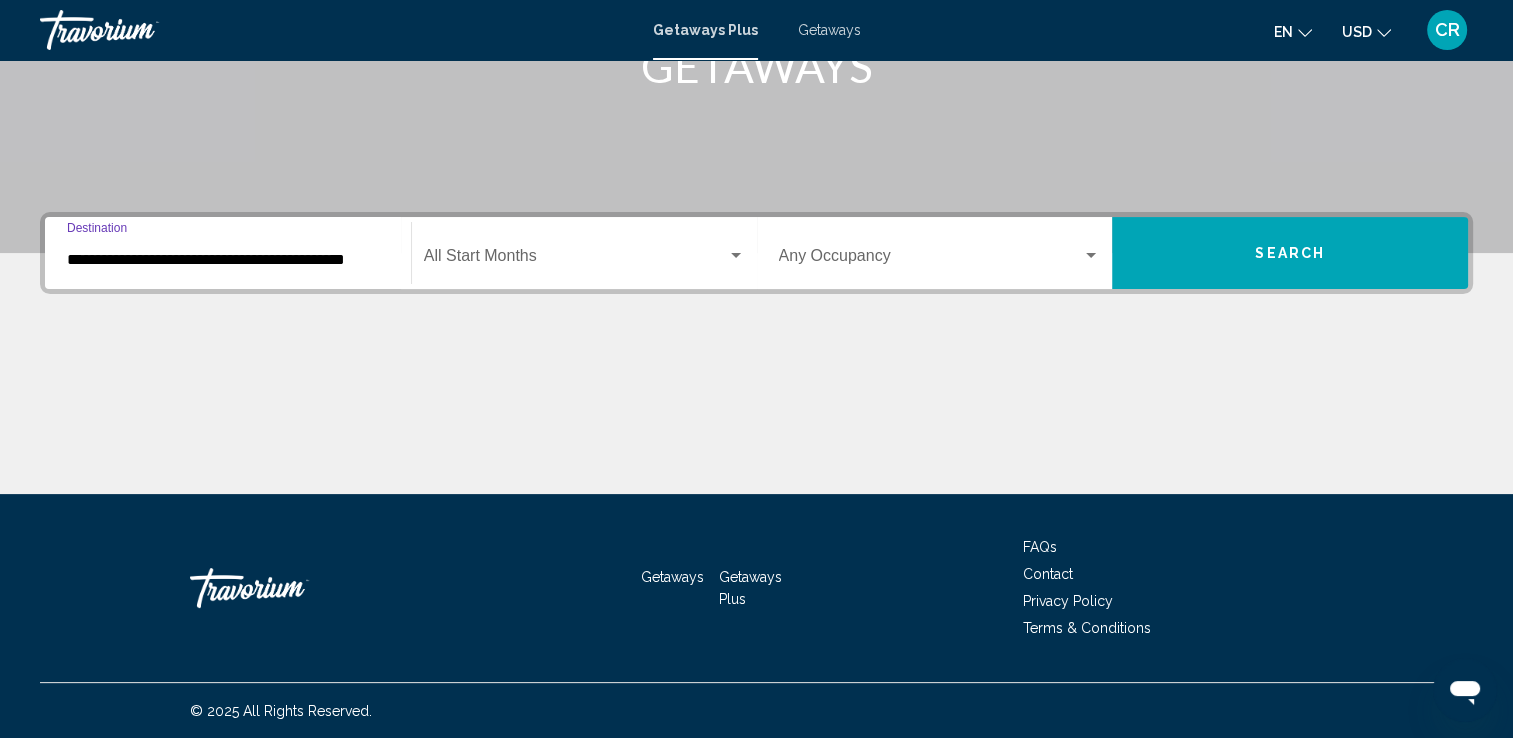 click at bounding box center (575, 260) 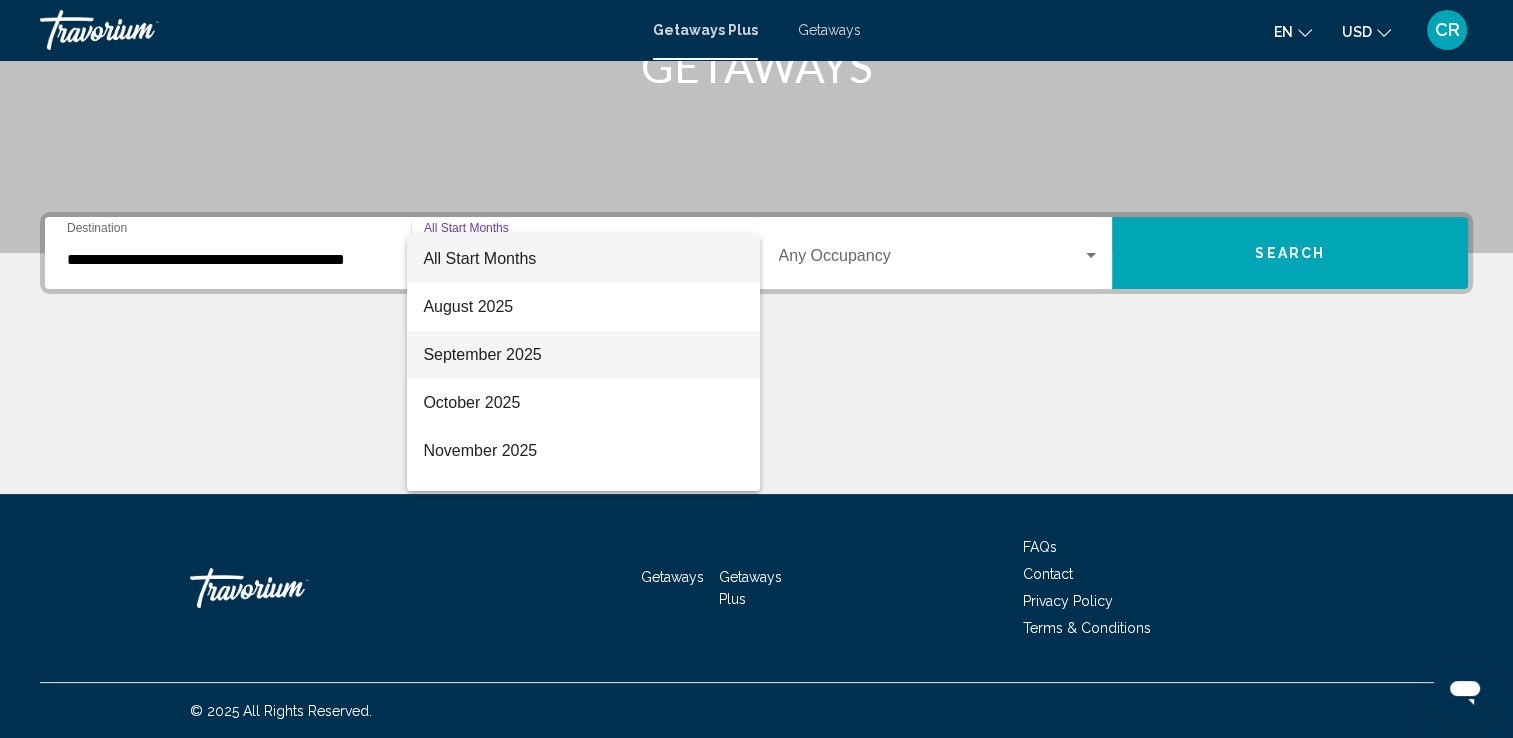 click on "September 2025" at bounding box center [583, 355] 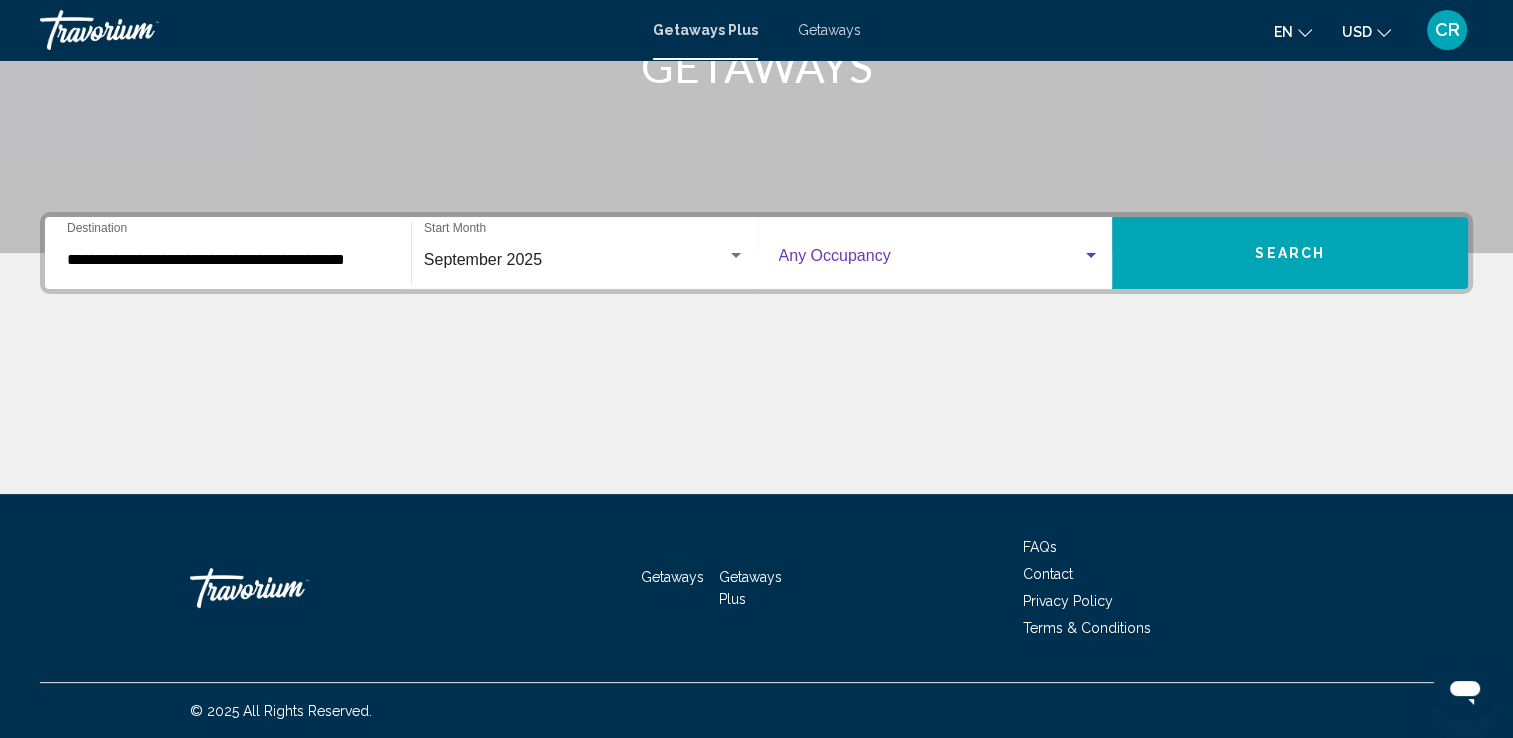 click at bounding box center (931, 260) 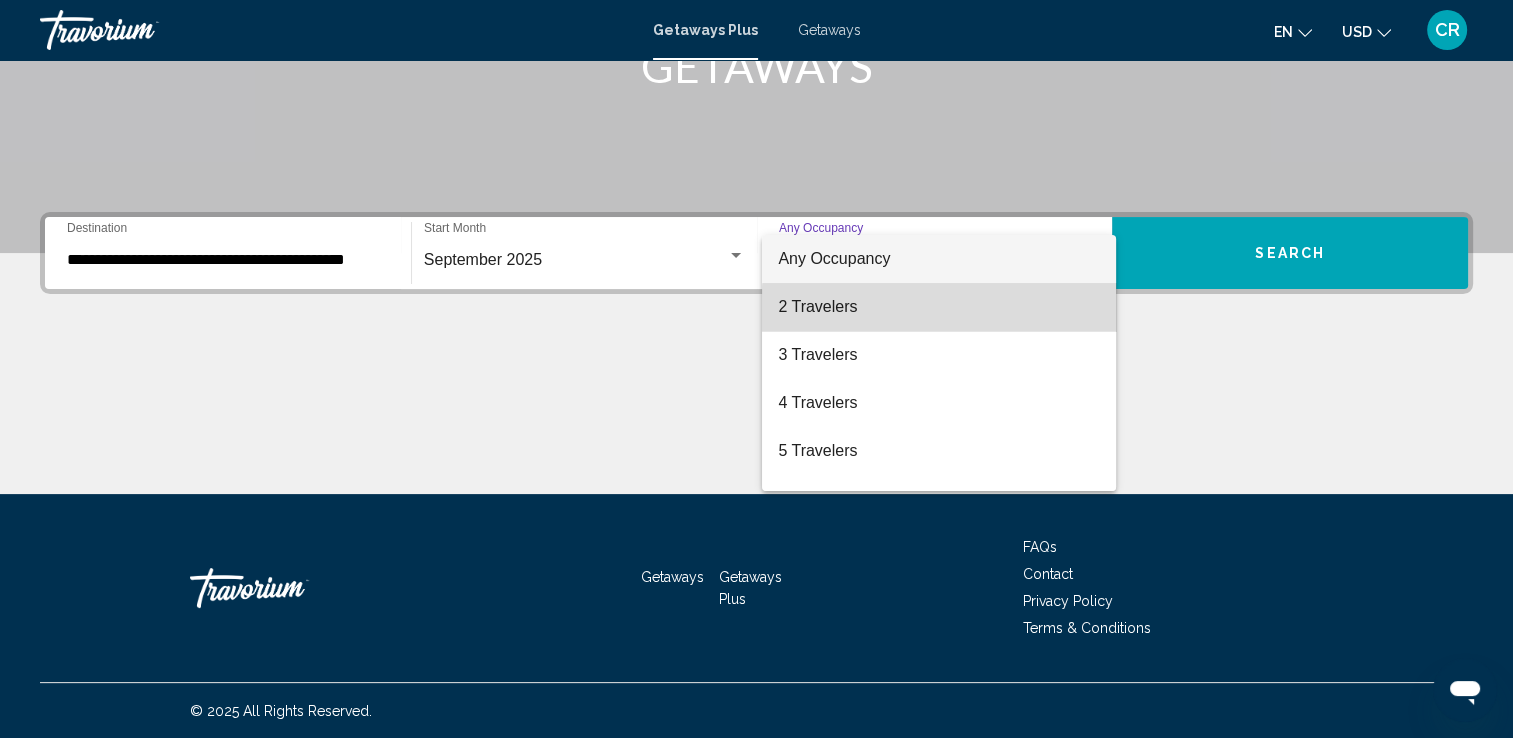 click on "2 Travelers" at bounding box center [939, 307] 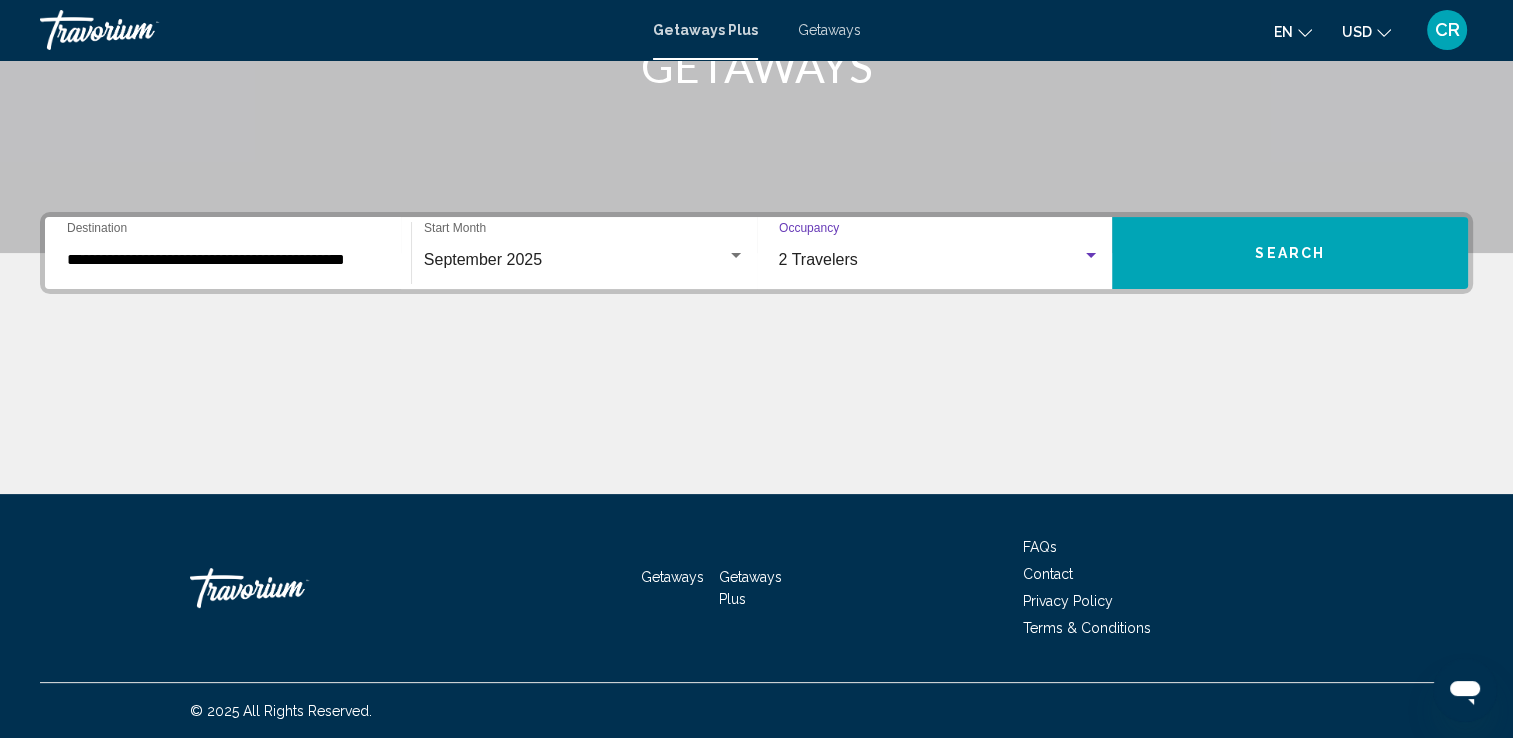 click on "Search" at bounding box center [1290, 254] 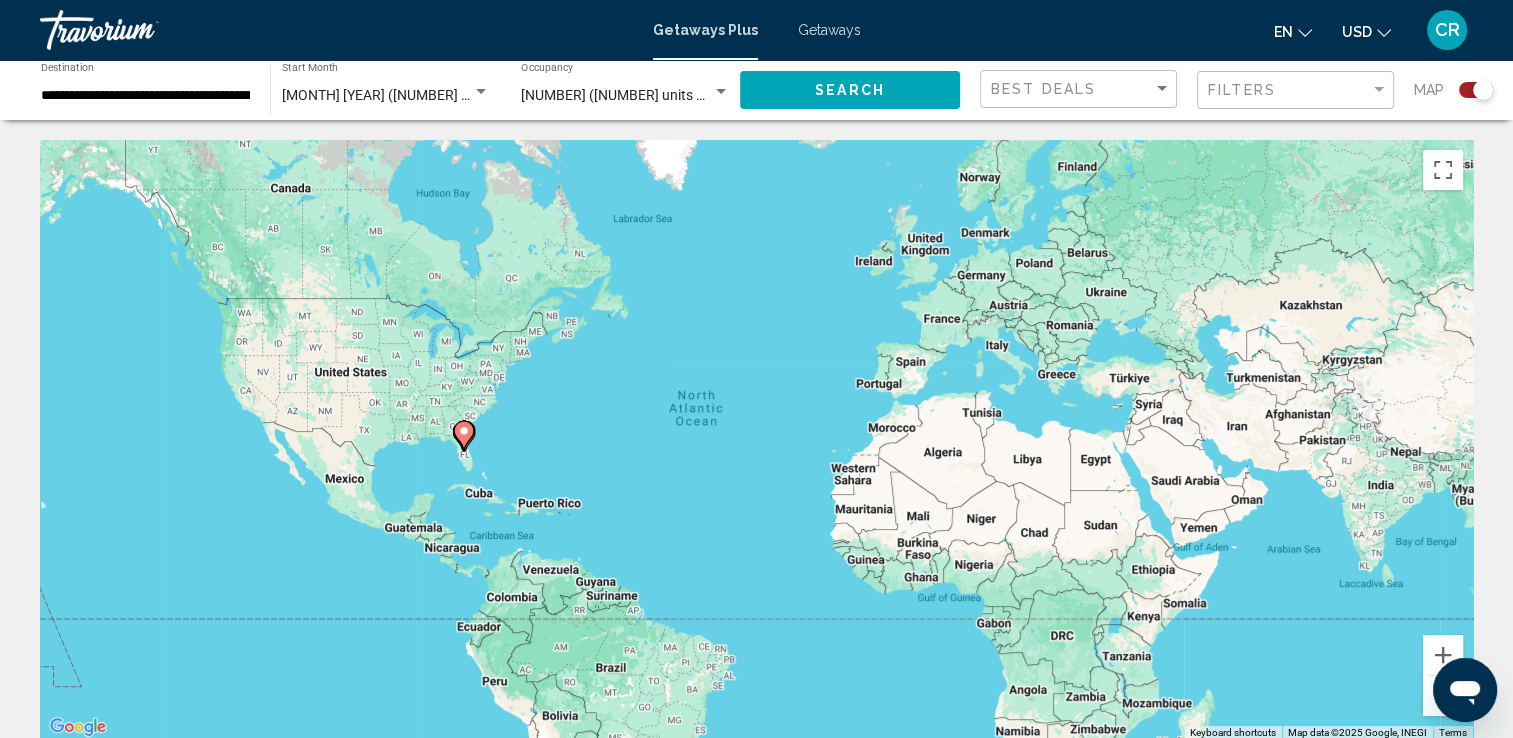 click 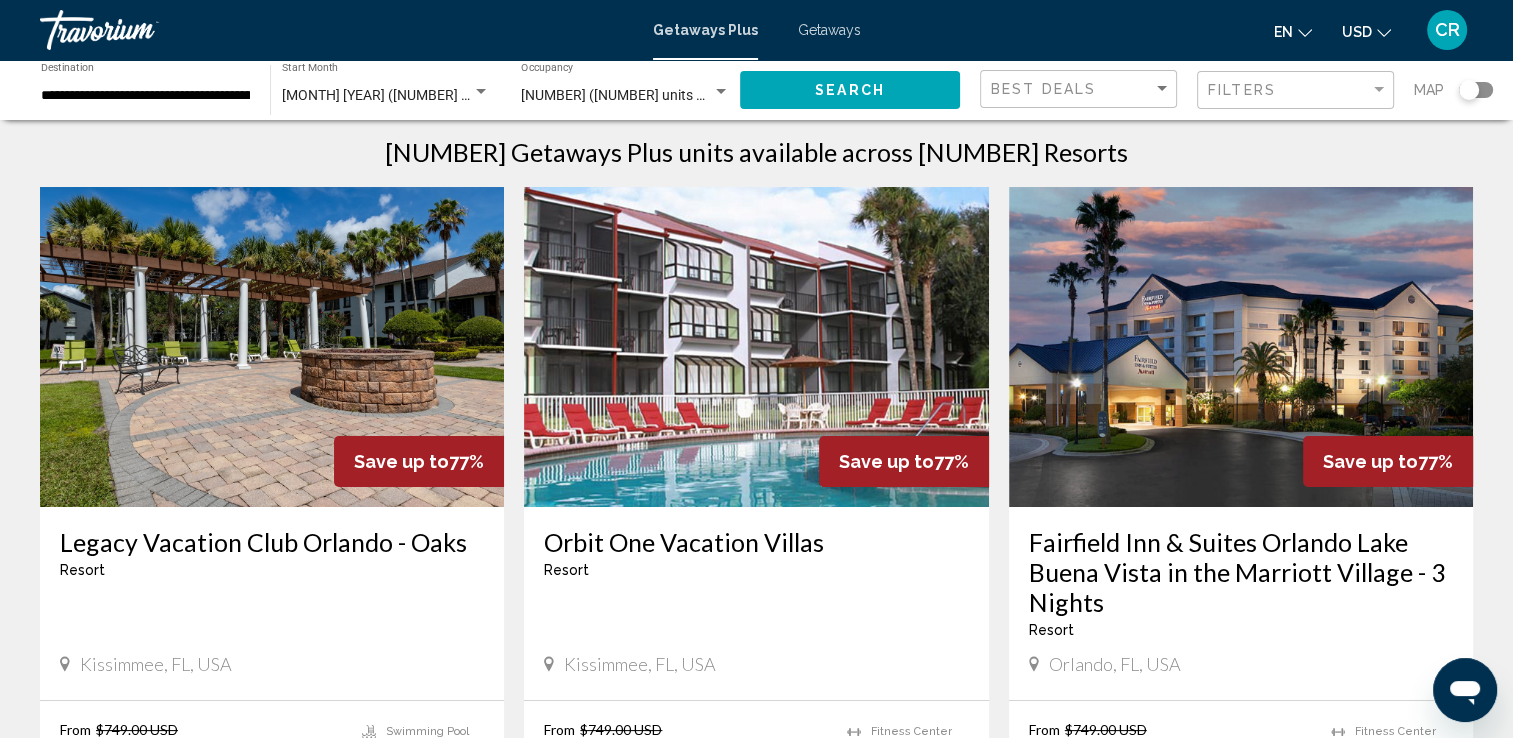scroll, scrollTop: 0, scrollLeft: 0, axis: both 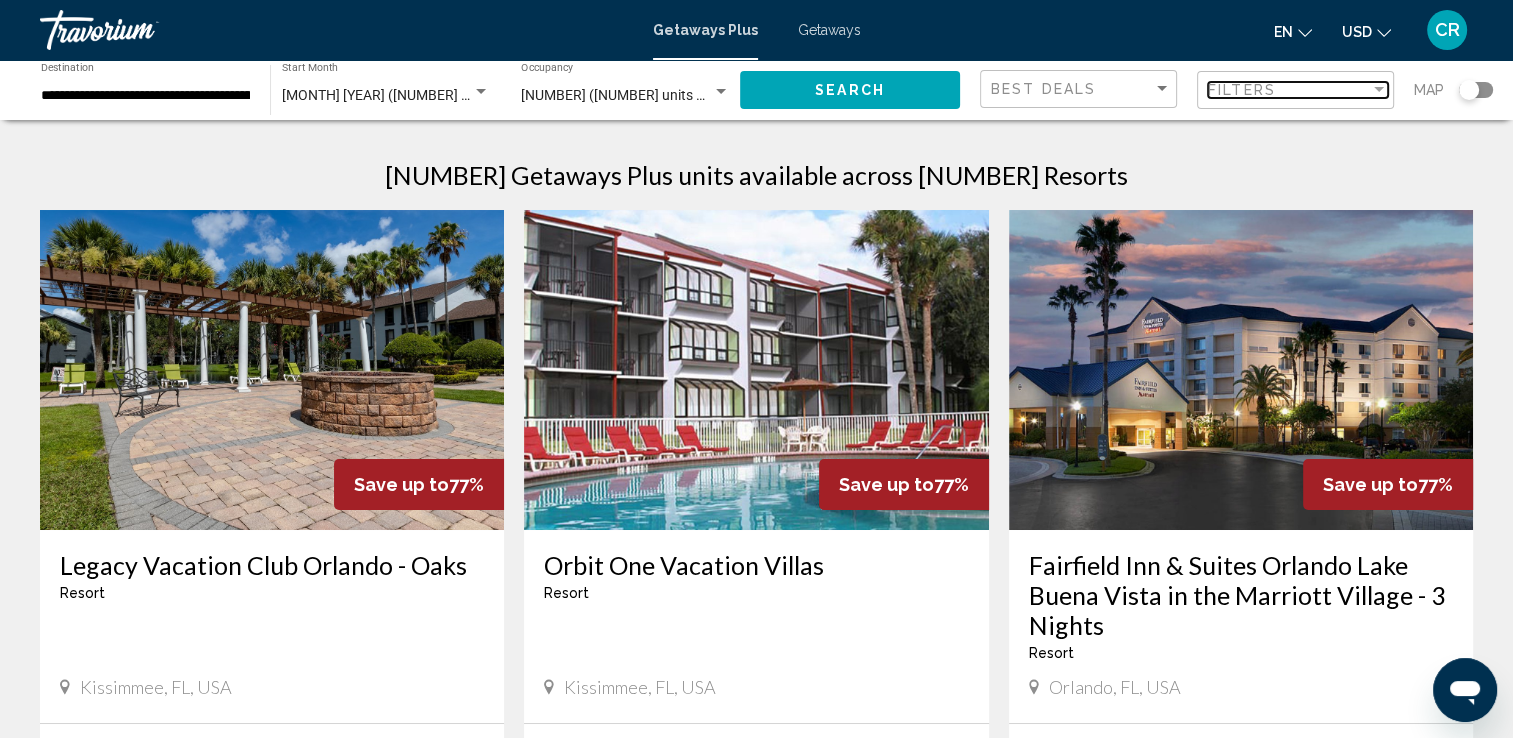 click on "Filters" at bounding box center (1289, 90) 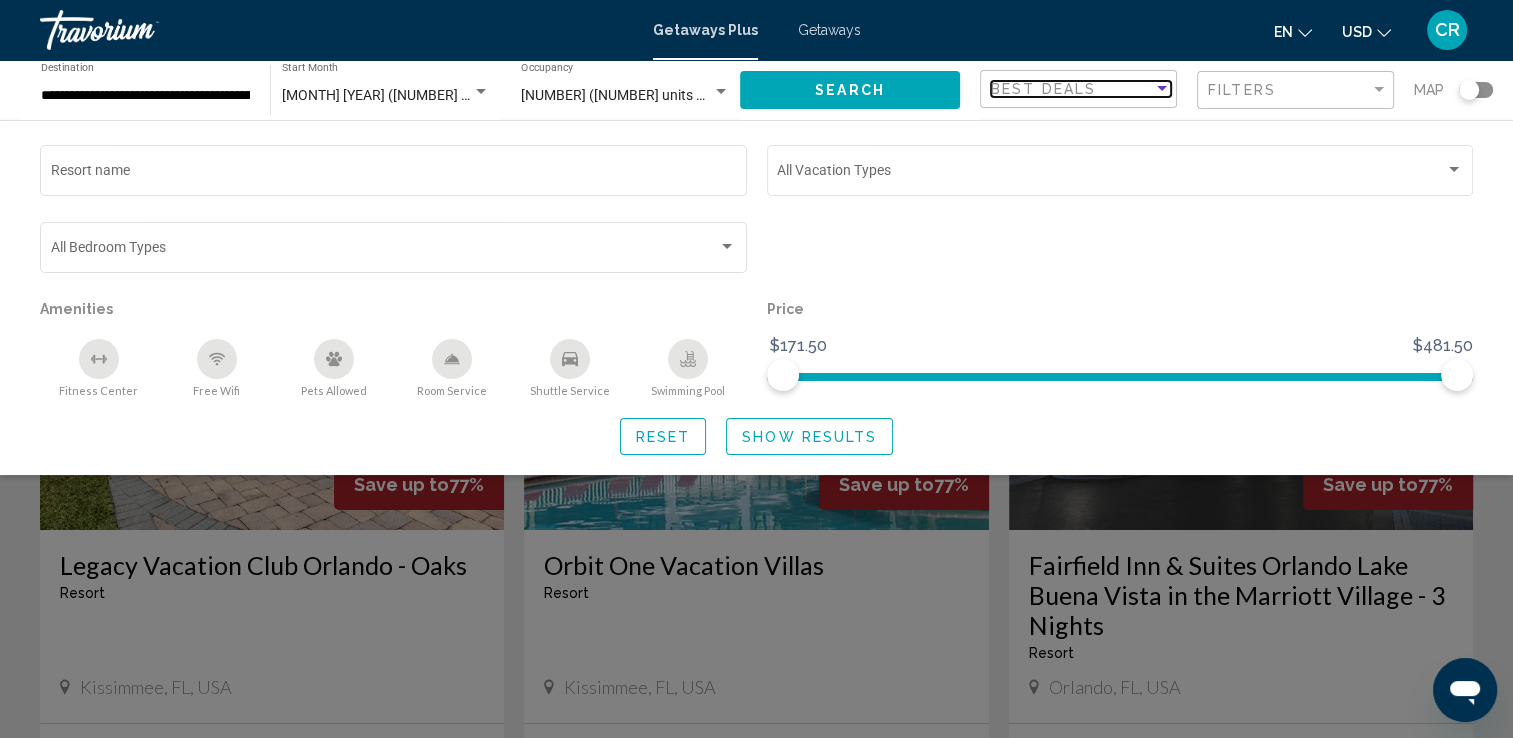 click on "Best Deals" at bounding box center (1072, 89) 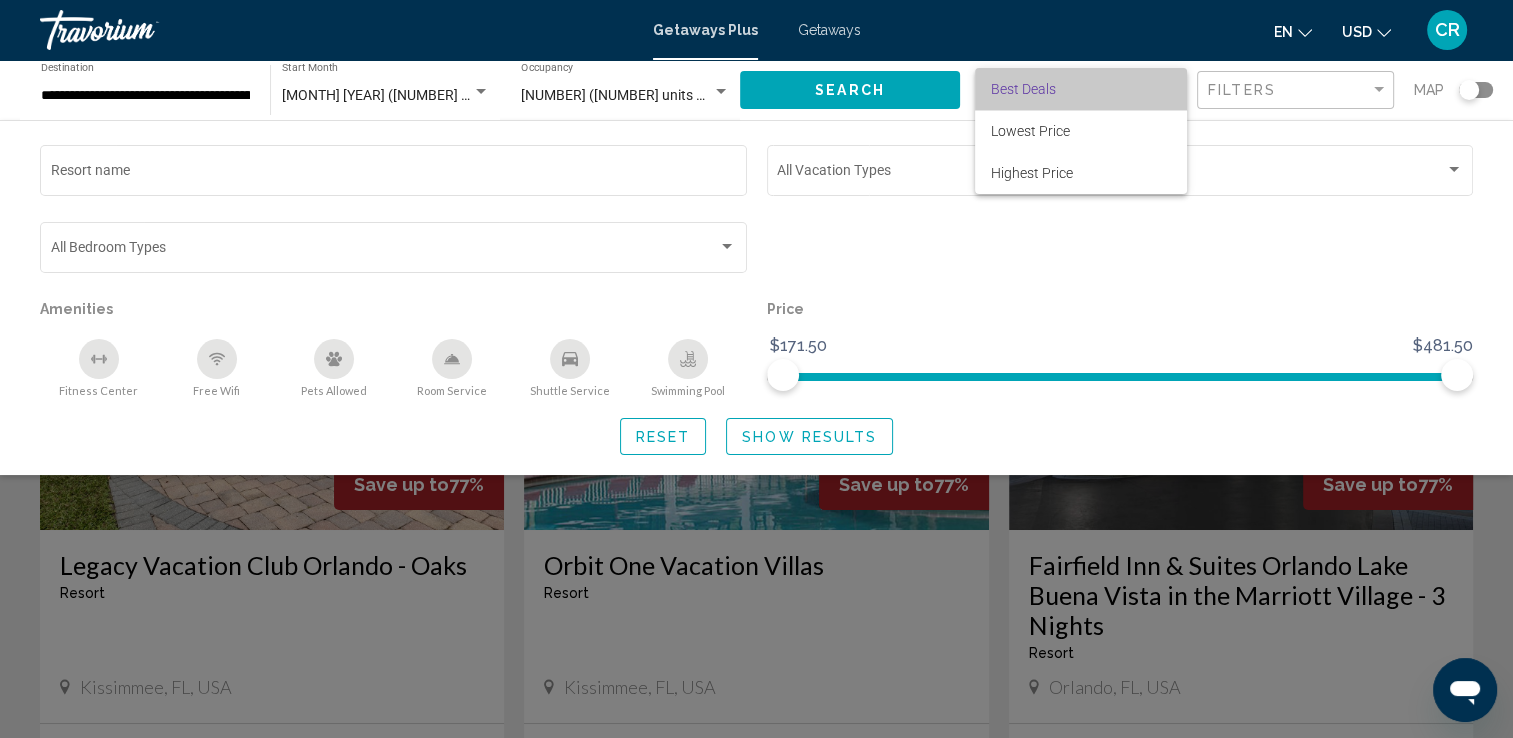 click on "Best Deals" at bounding box center [1081, 89] 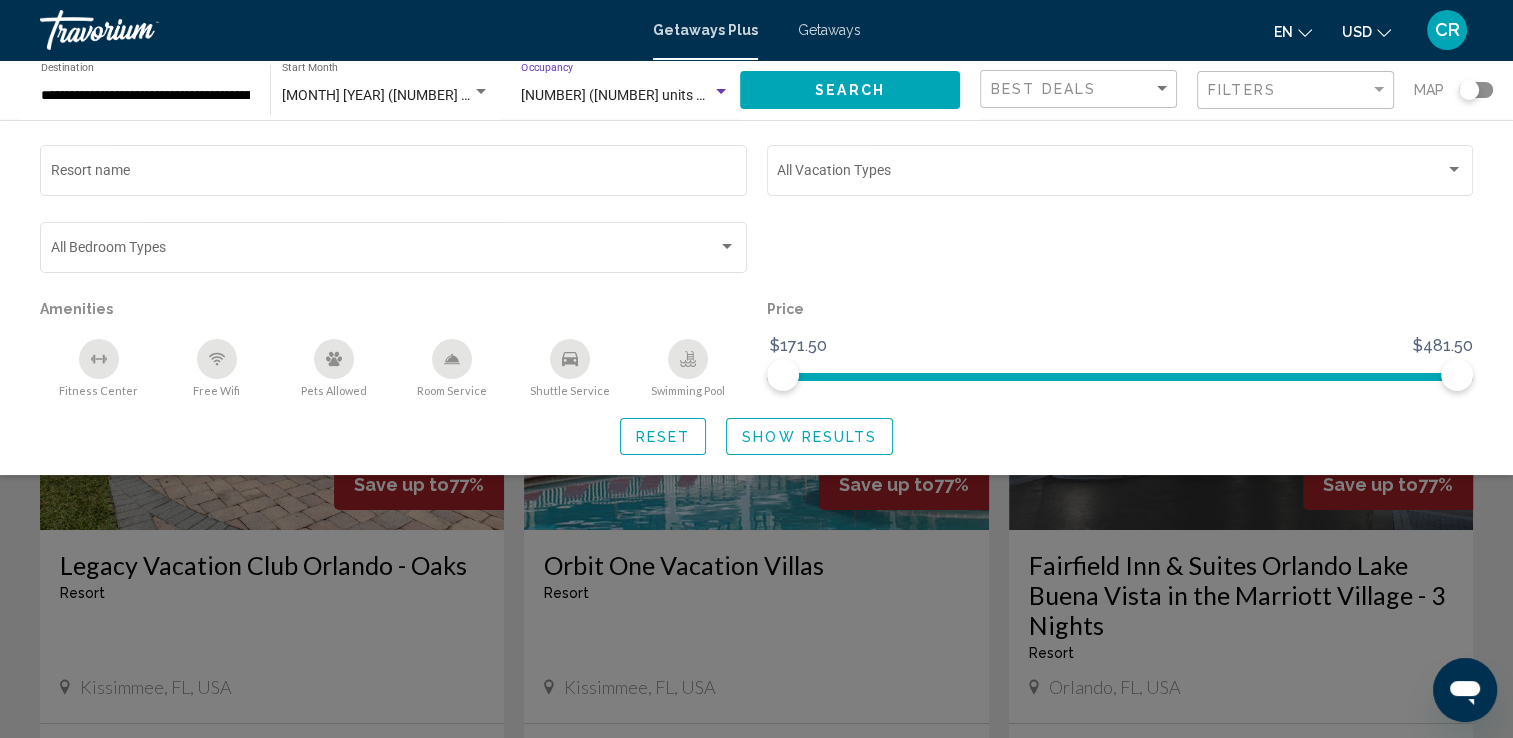 click at bounding box center [721, 91] 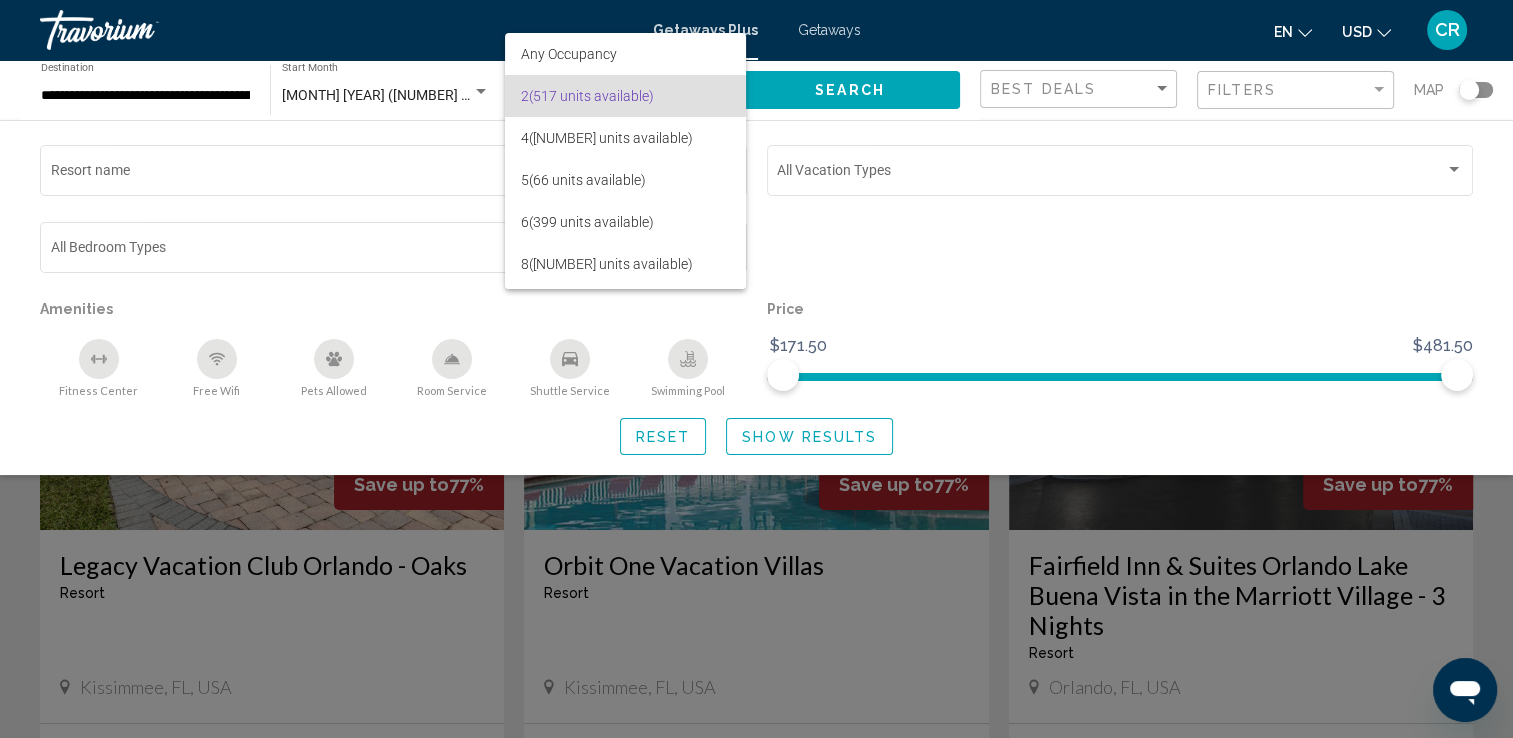 click at bounding box center (756, 369) 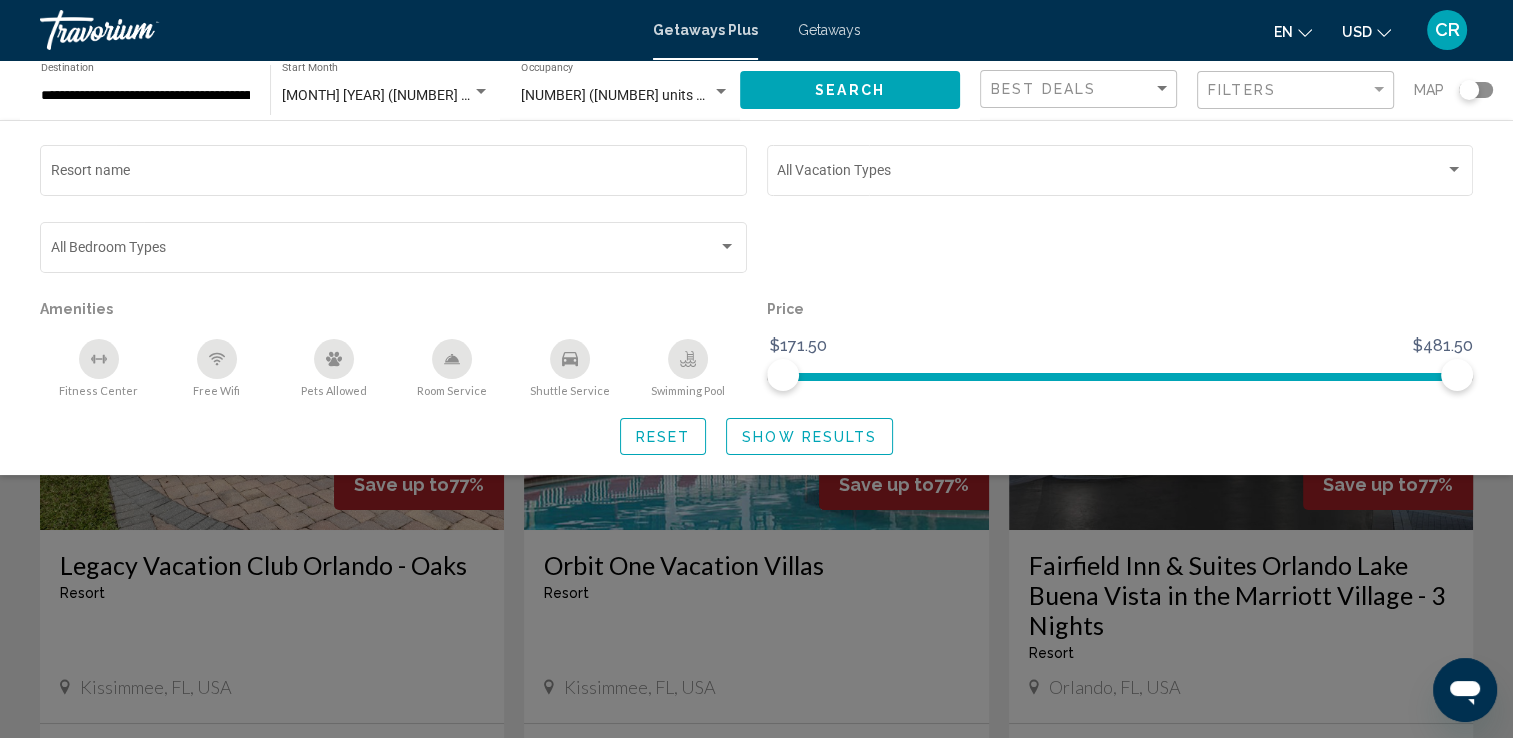 click 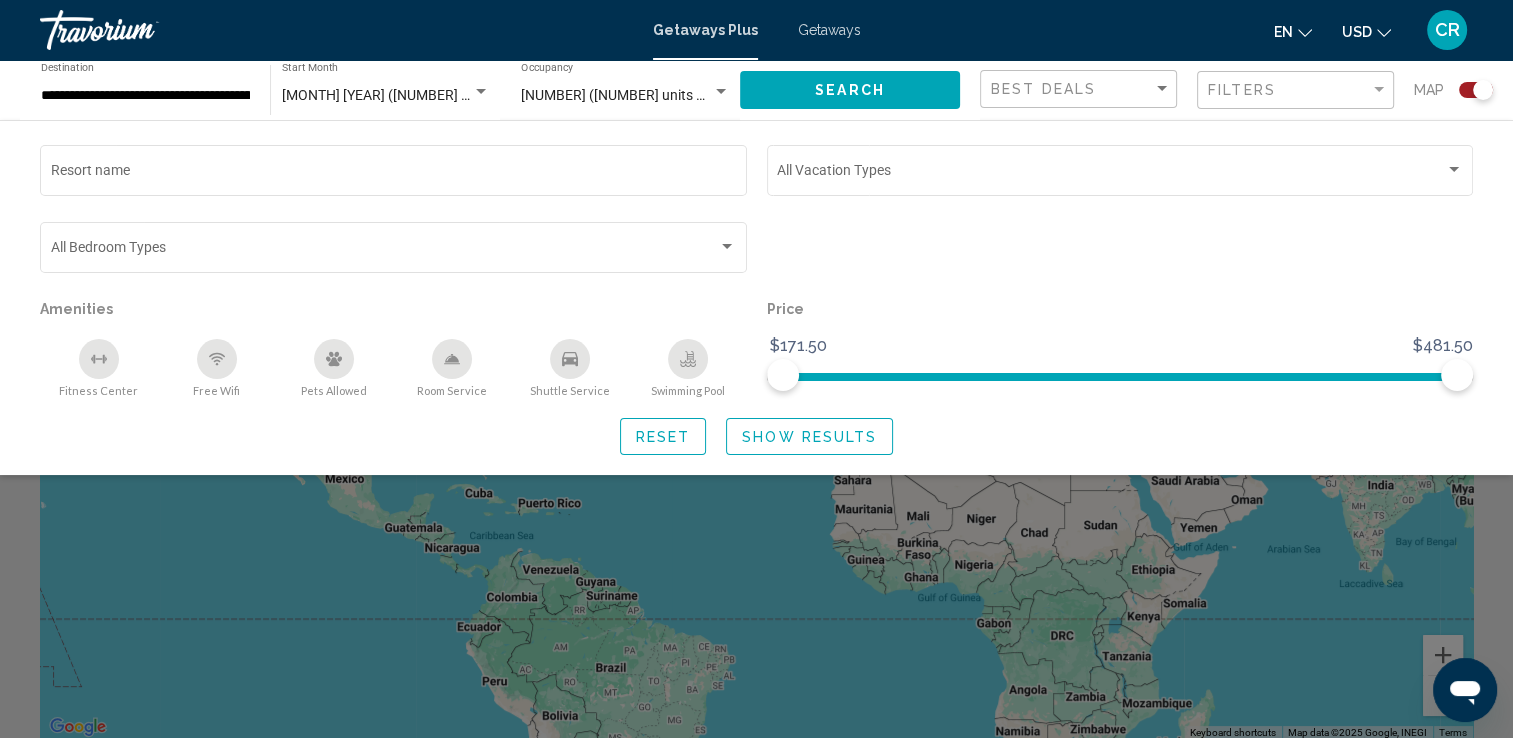 click on "Resort name Vacation Types All Vacation Types Bedroom Types All Bedroom Types Amenities
Fitness Center
Free Wifi
Pets Allowed
Room Service
Shuttle Service
Swimming Pool Price $[NUMBER] $[NUMBER] $[NUMBER] $[NUMBER] Reset Show Results" 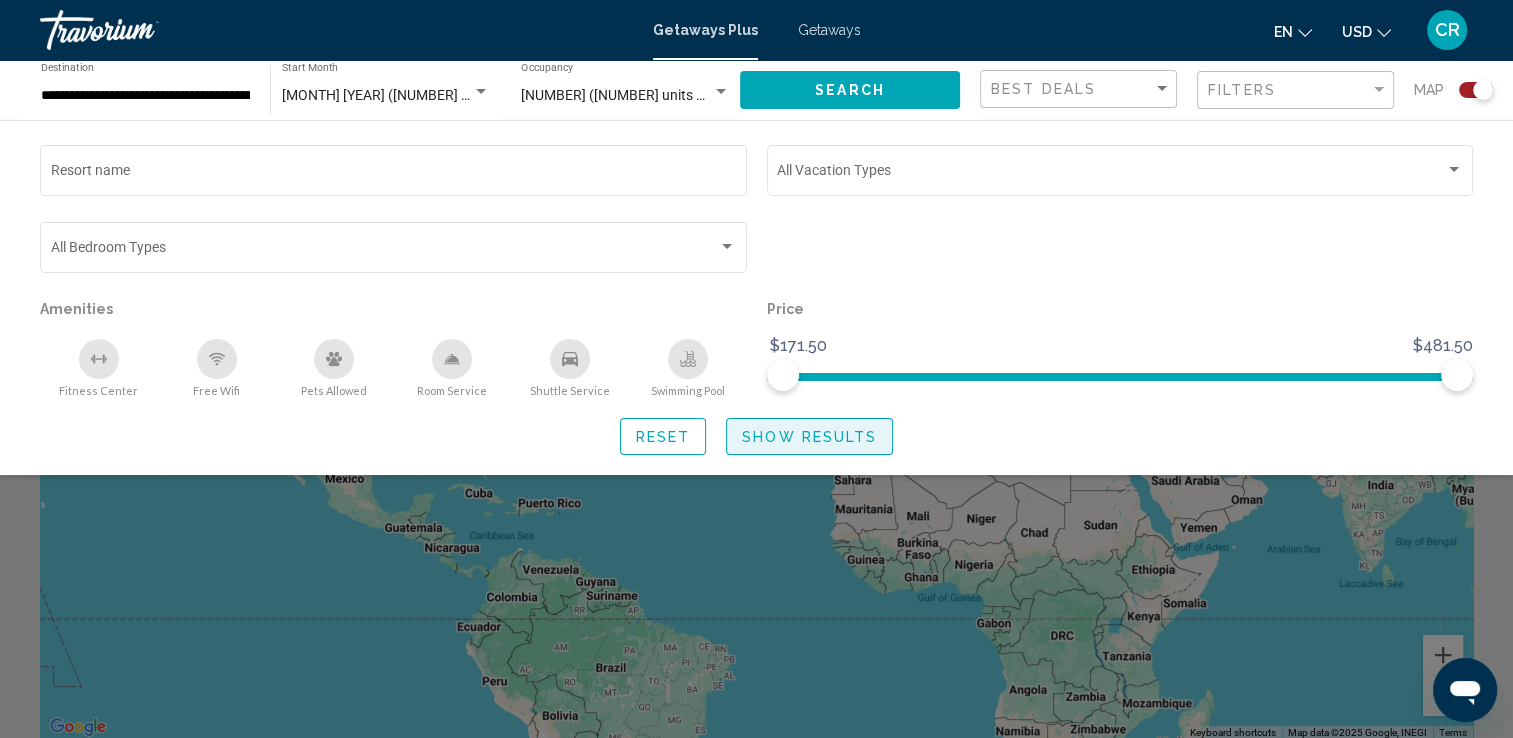 click on "Show Results" 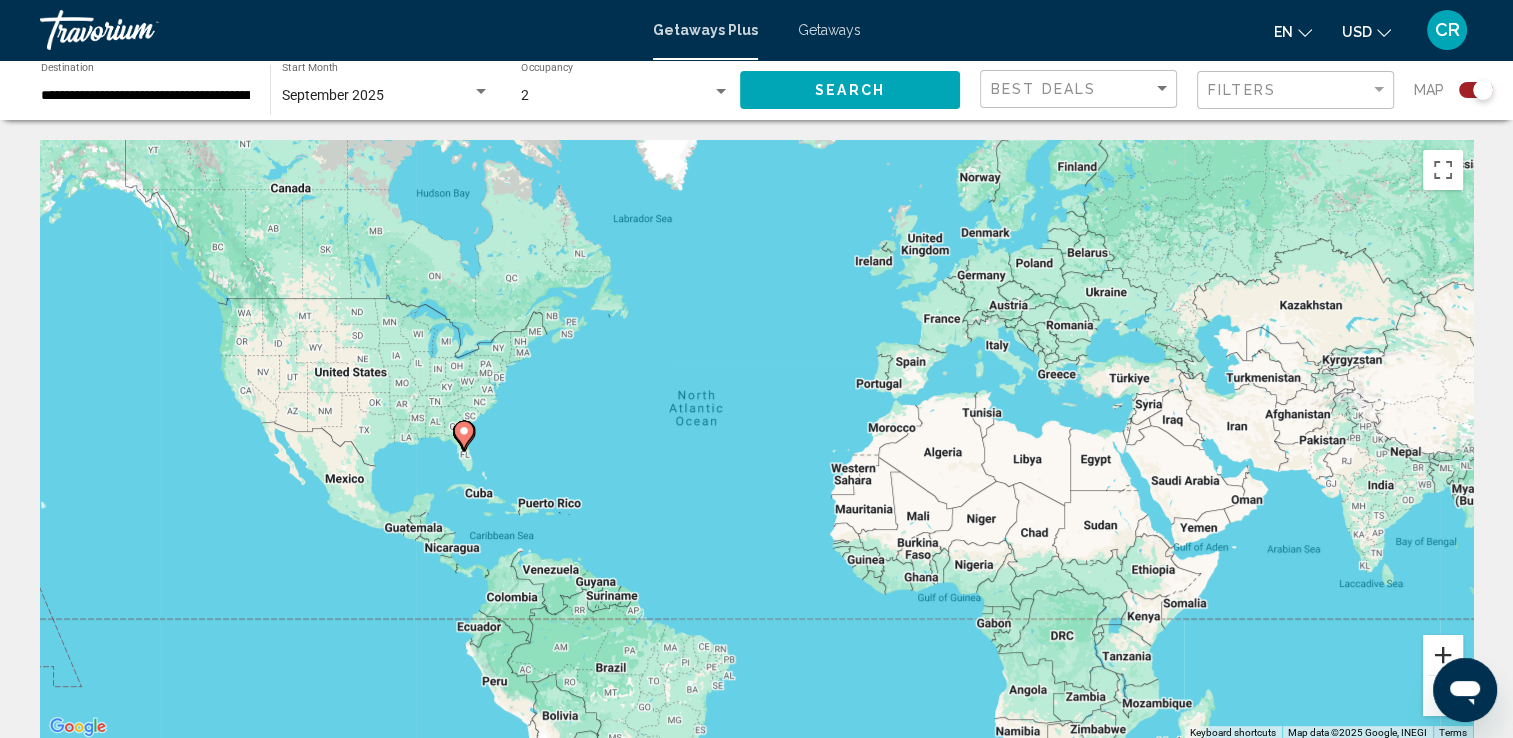 click at bounding box center [1443, 655] 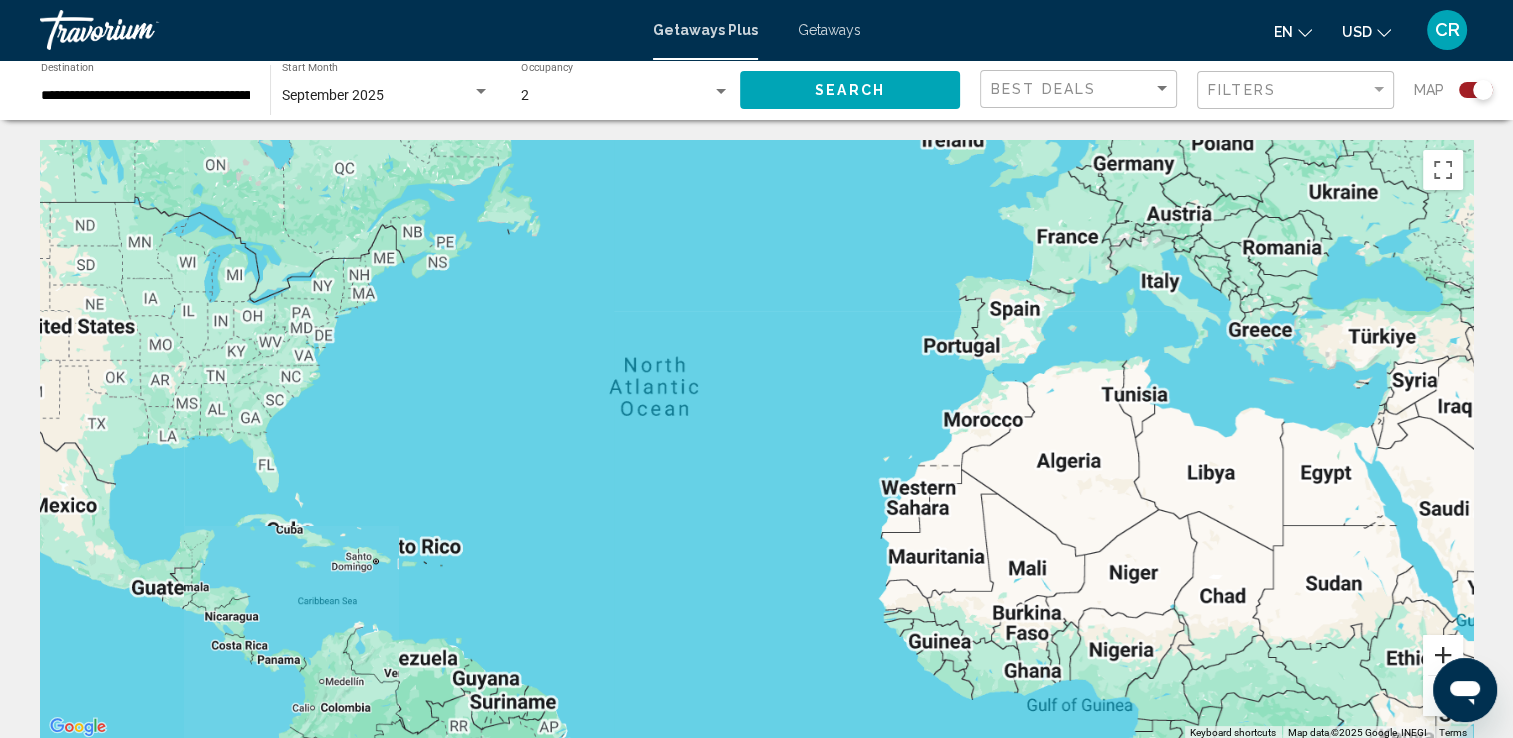 click at bounding box center [1443, 655] 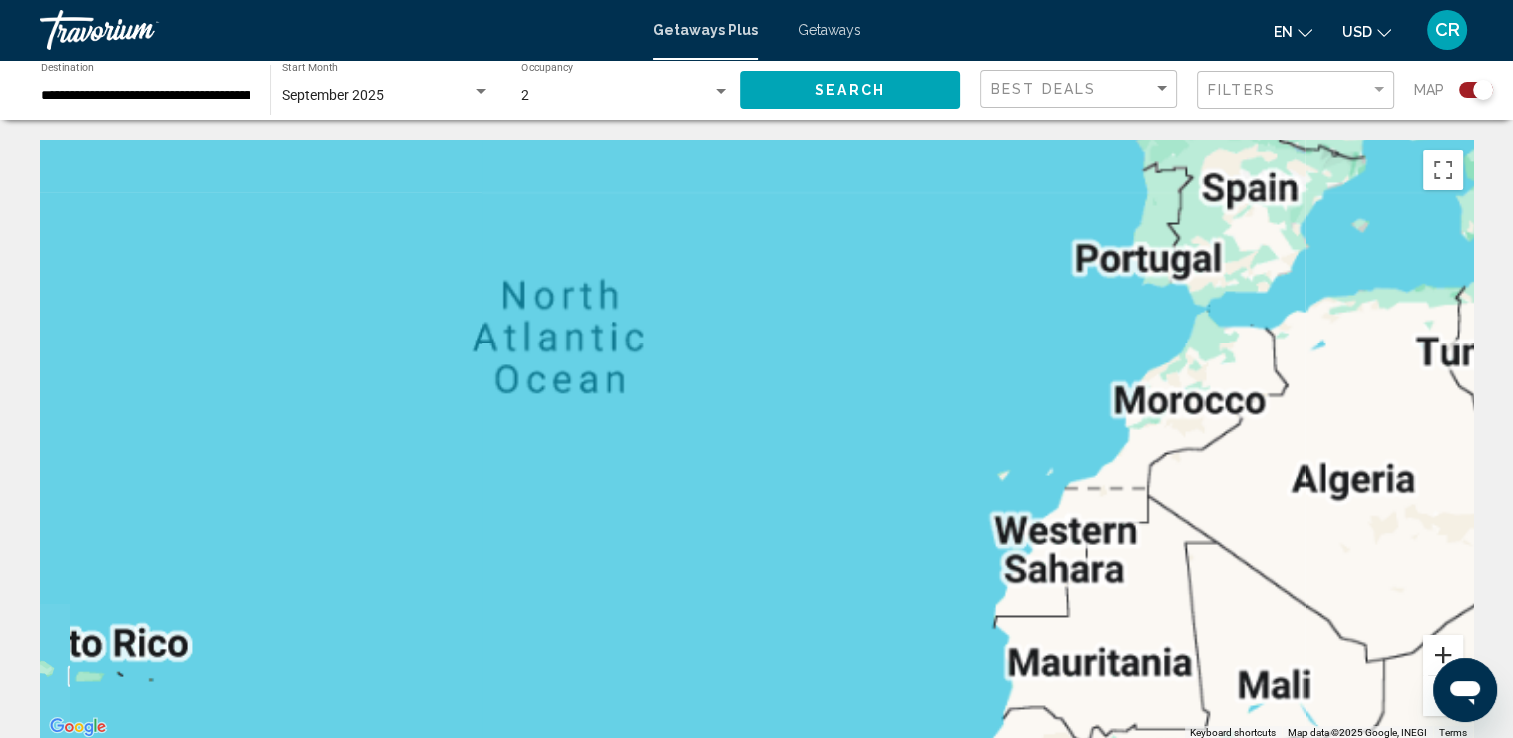 click at bounding box center [1443, 655] 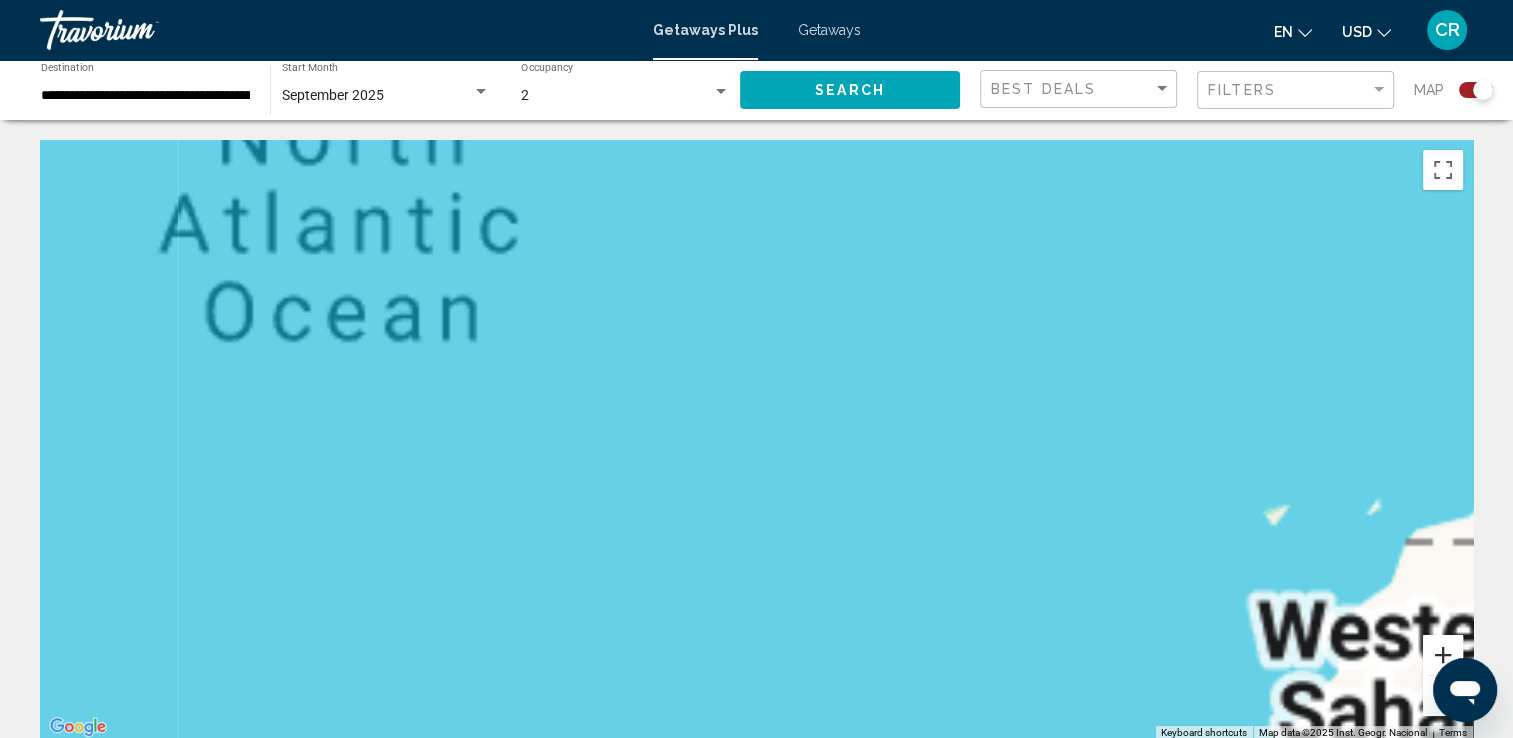 click at bounding box center (1443, 655) 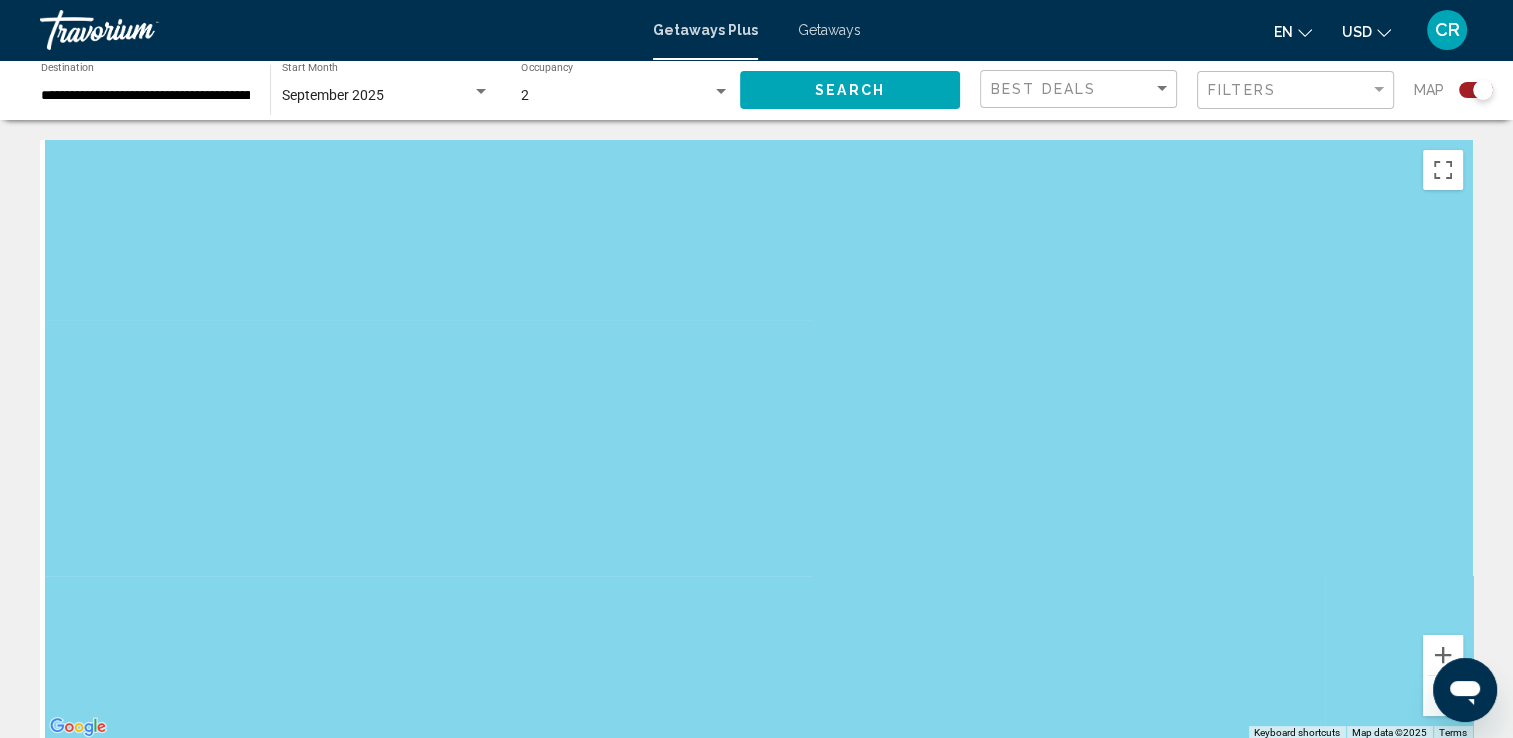 drag, startPoint x: 792, startPoint y: 619, endPoint x: 1531, endPoint y: 282, distance: 812.213 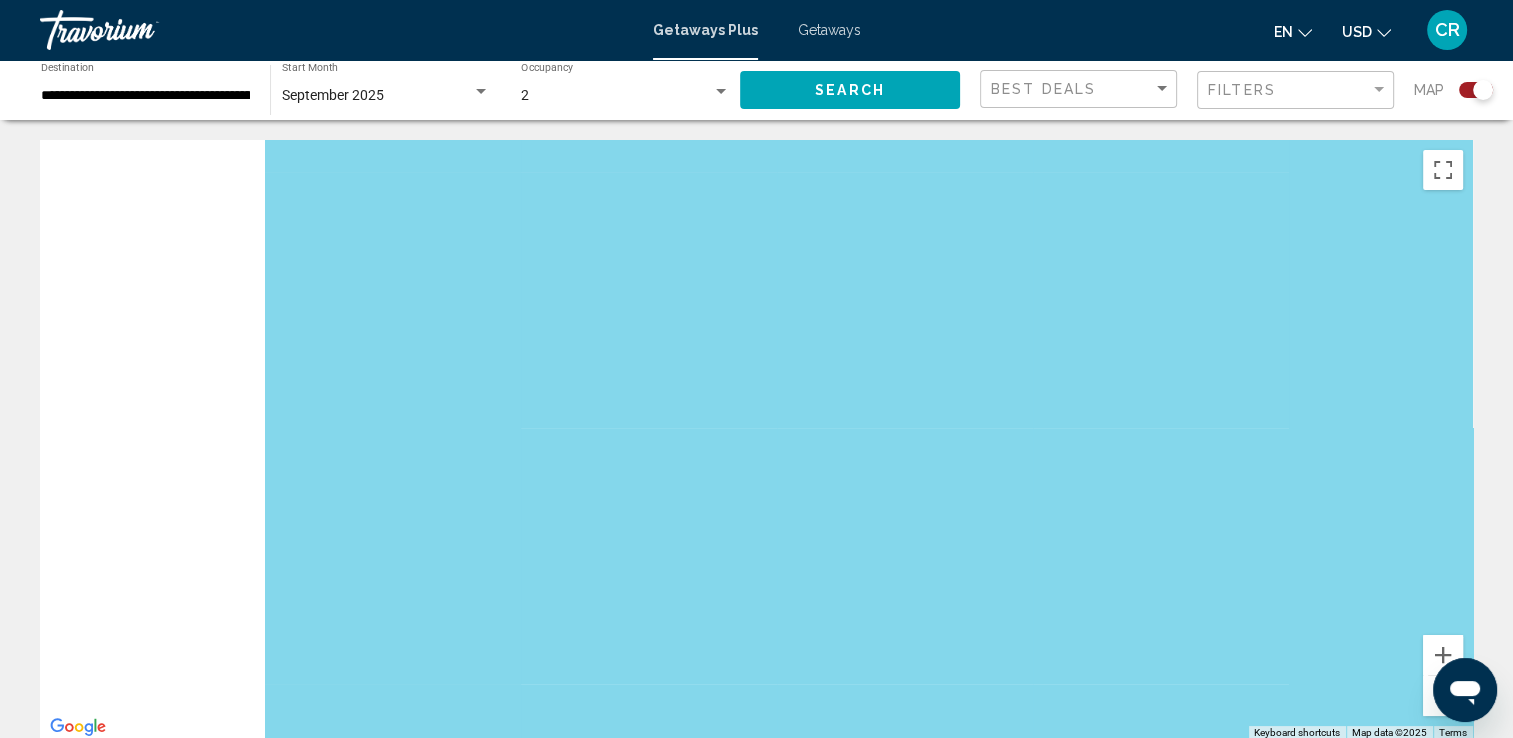 drag, startPoint x: 958, startPoint y: 285, endPoint x: 1522, endPoint y: 390, distance: 573.6907 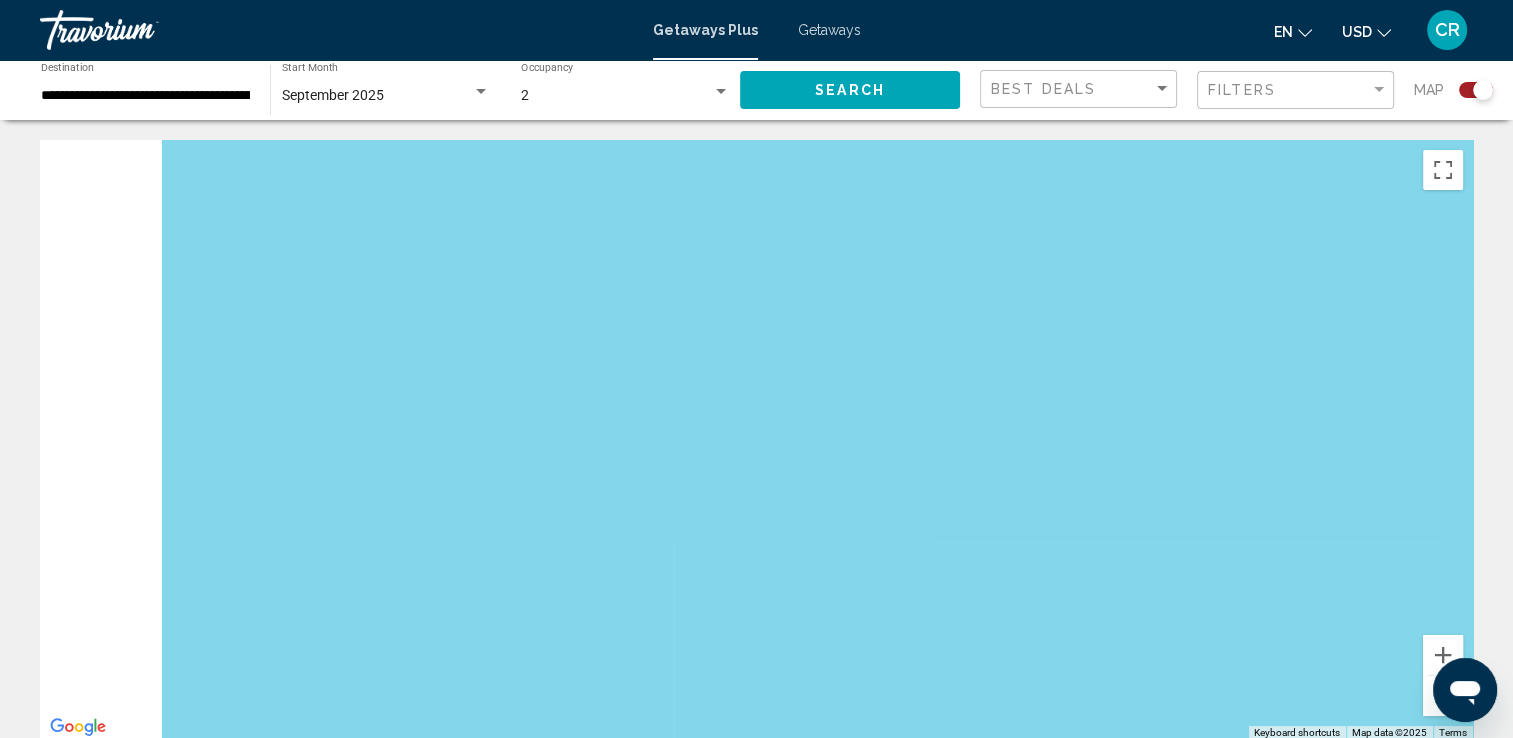drag, startPoint x: 1074, startPoint y: 470, endPoint x: 1527, endPoint y: 250, distance: 503.59607 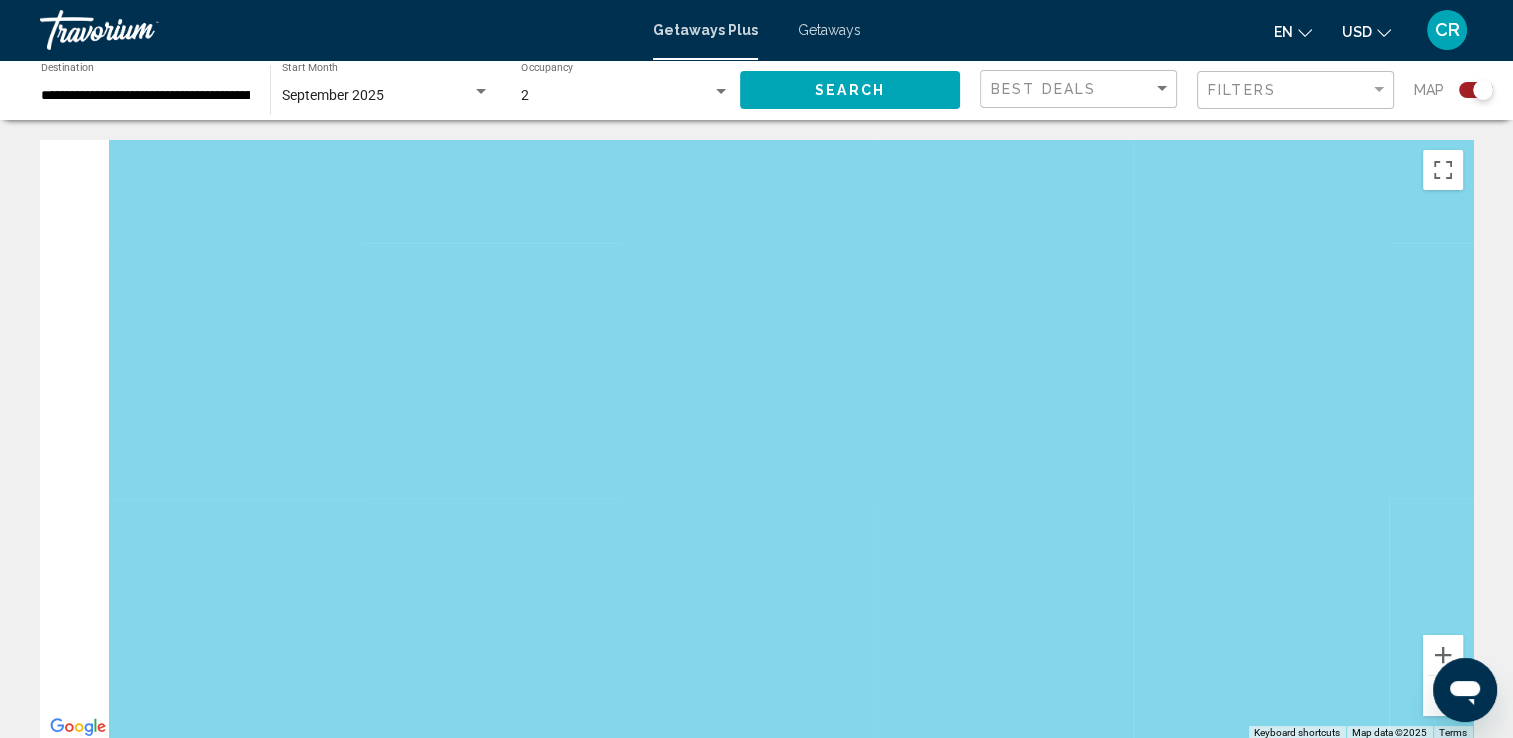 drag, startPoint x: 1145, startPoint y: 342, endPoint x: 1527, endPoint y: 406, distance: 387.32416 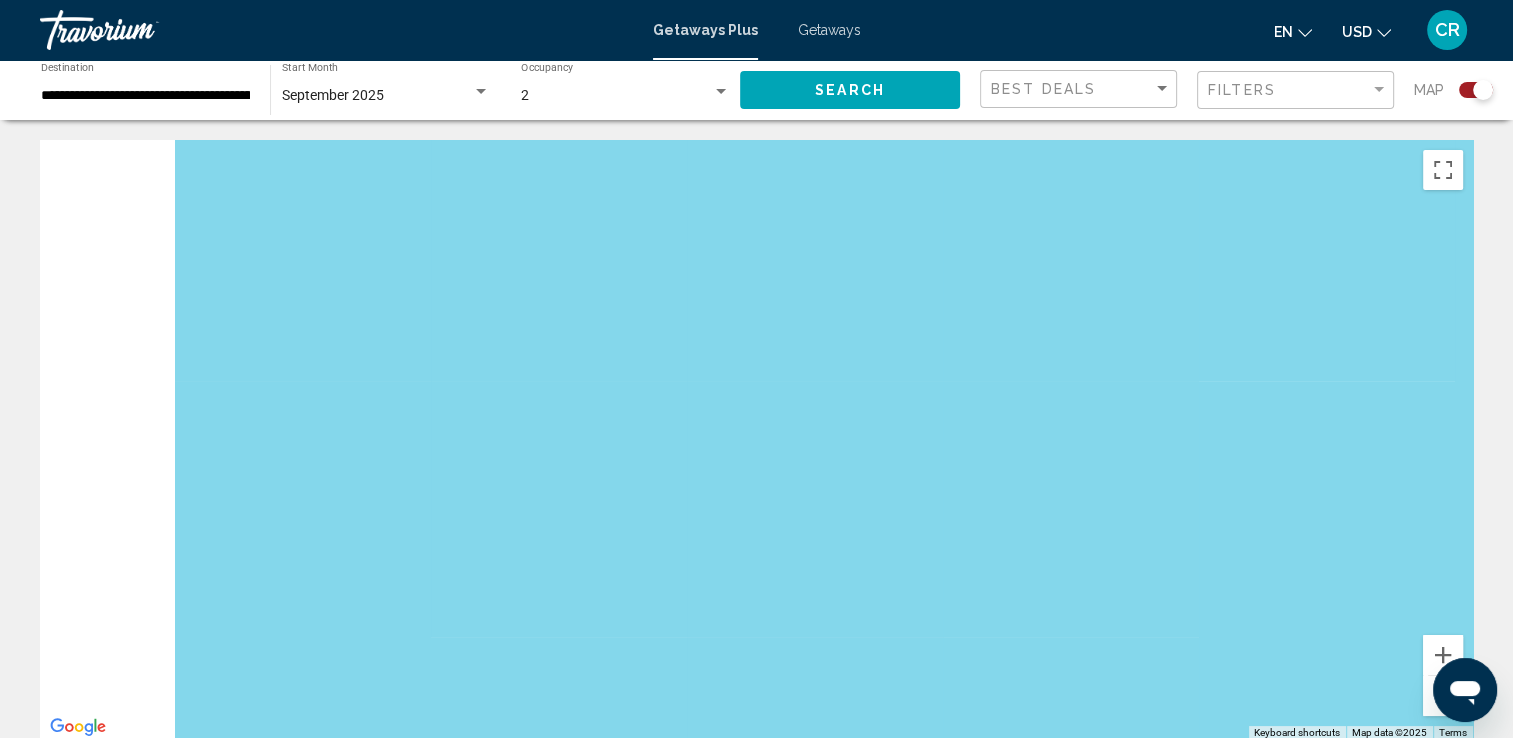 drag, startPoint x: 921, startPoint y: 442, endPoint x: 1527, endPoint y: 539, distance: 613.7141 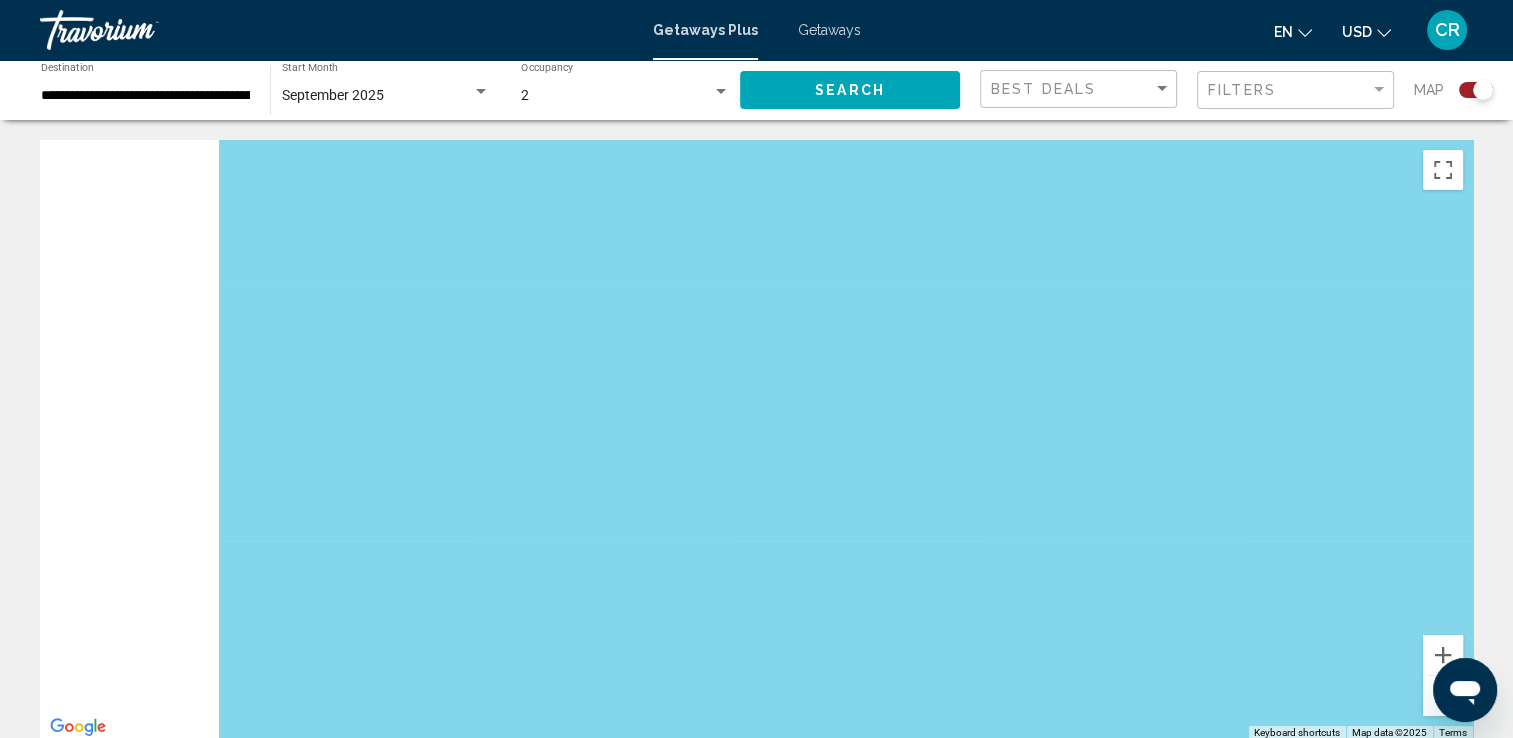 drag, startPoint x: 1184, startPoint y: 480, endPoint x: 1531, endPoint y: 501, distance: 347.63486 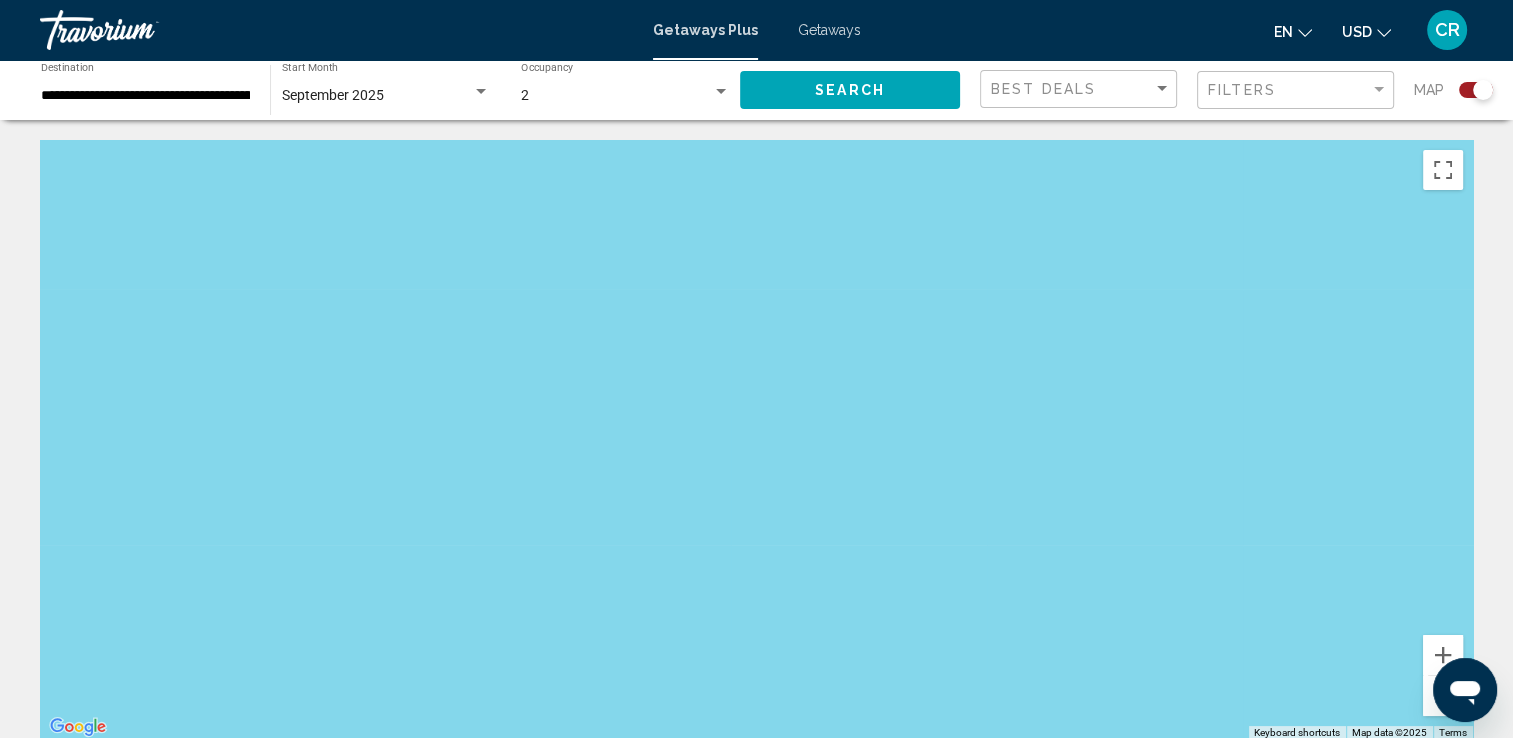 click at bounding box center (1443, 696) 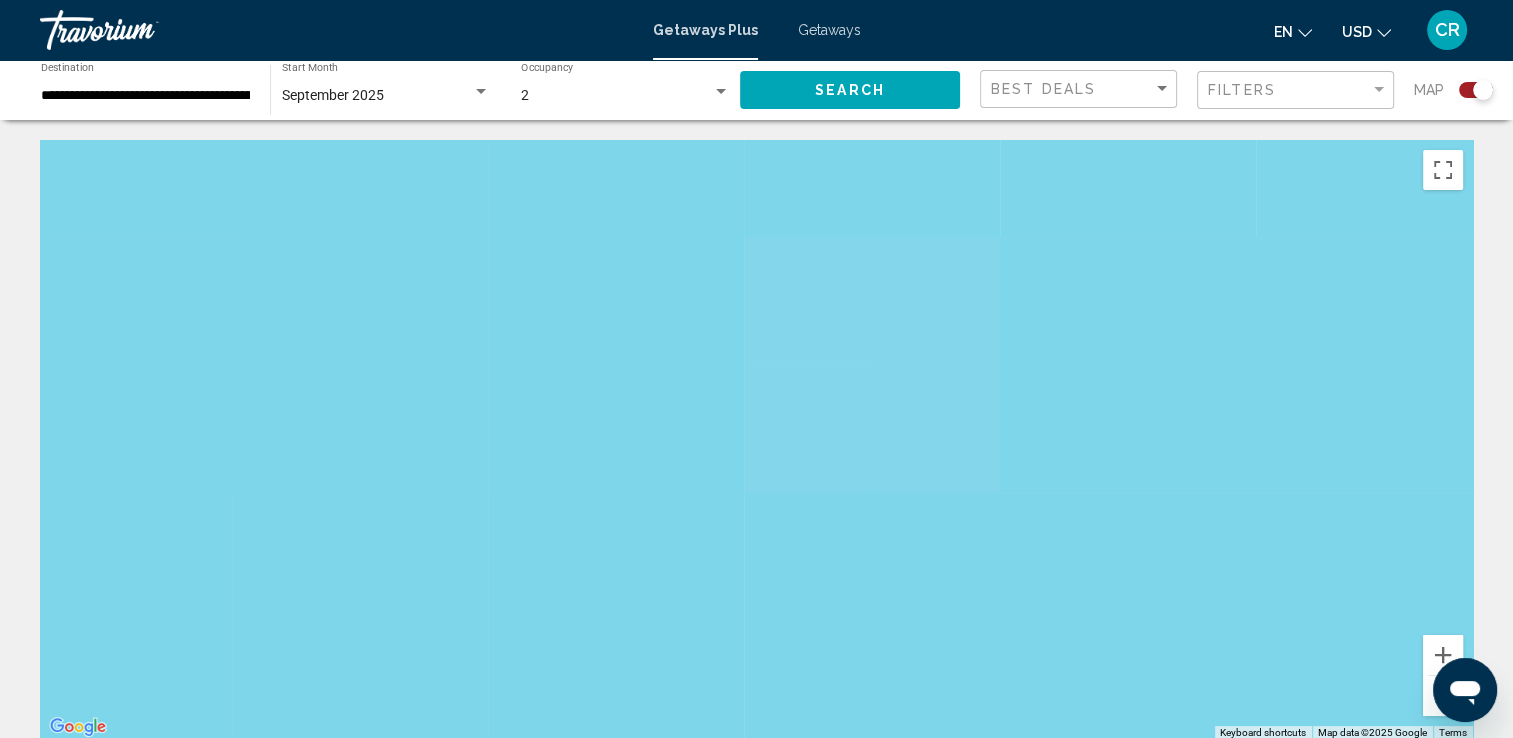 click at bounding box center [1443, 696] 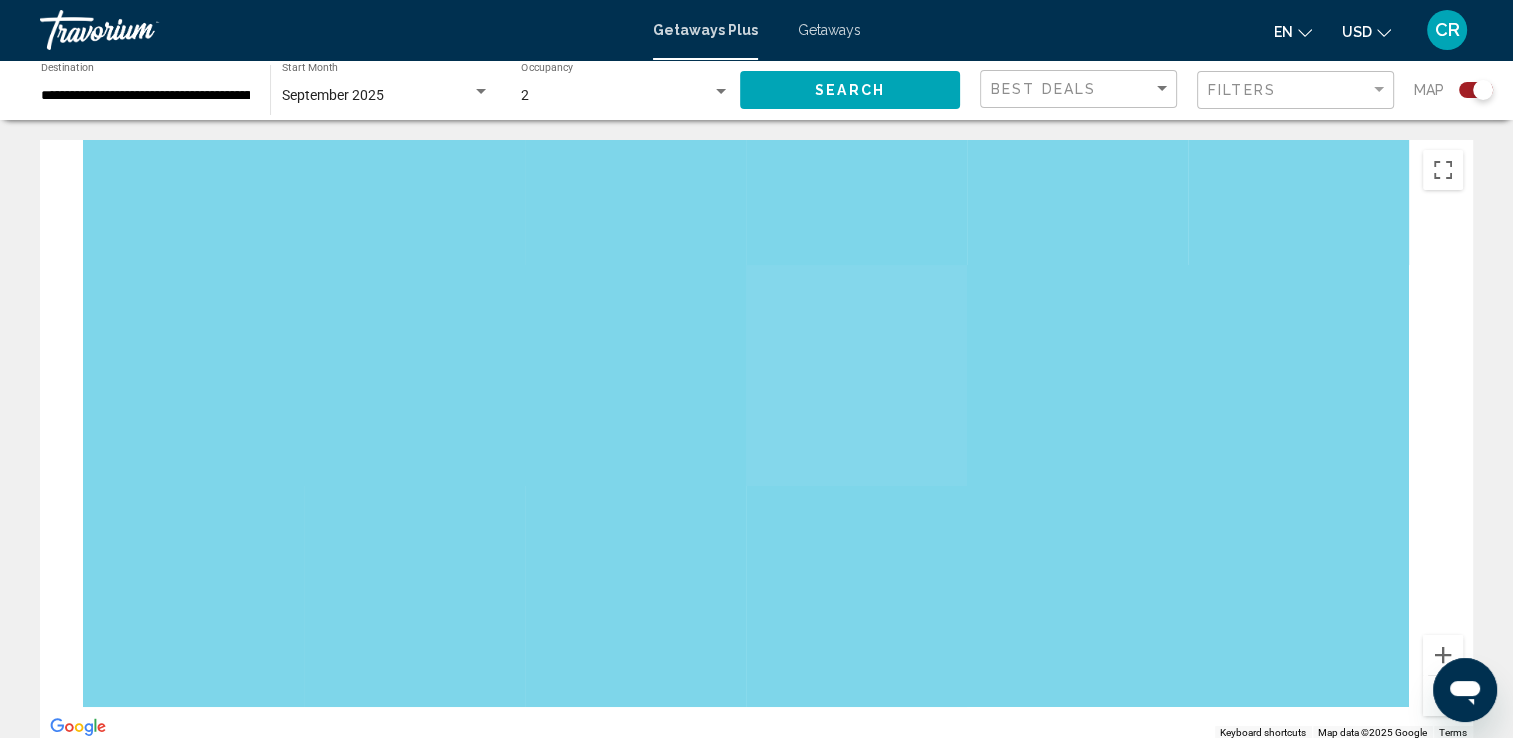click at bounding box center (1443, 696) 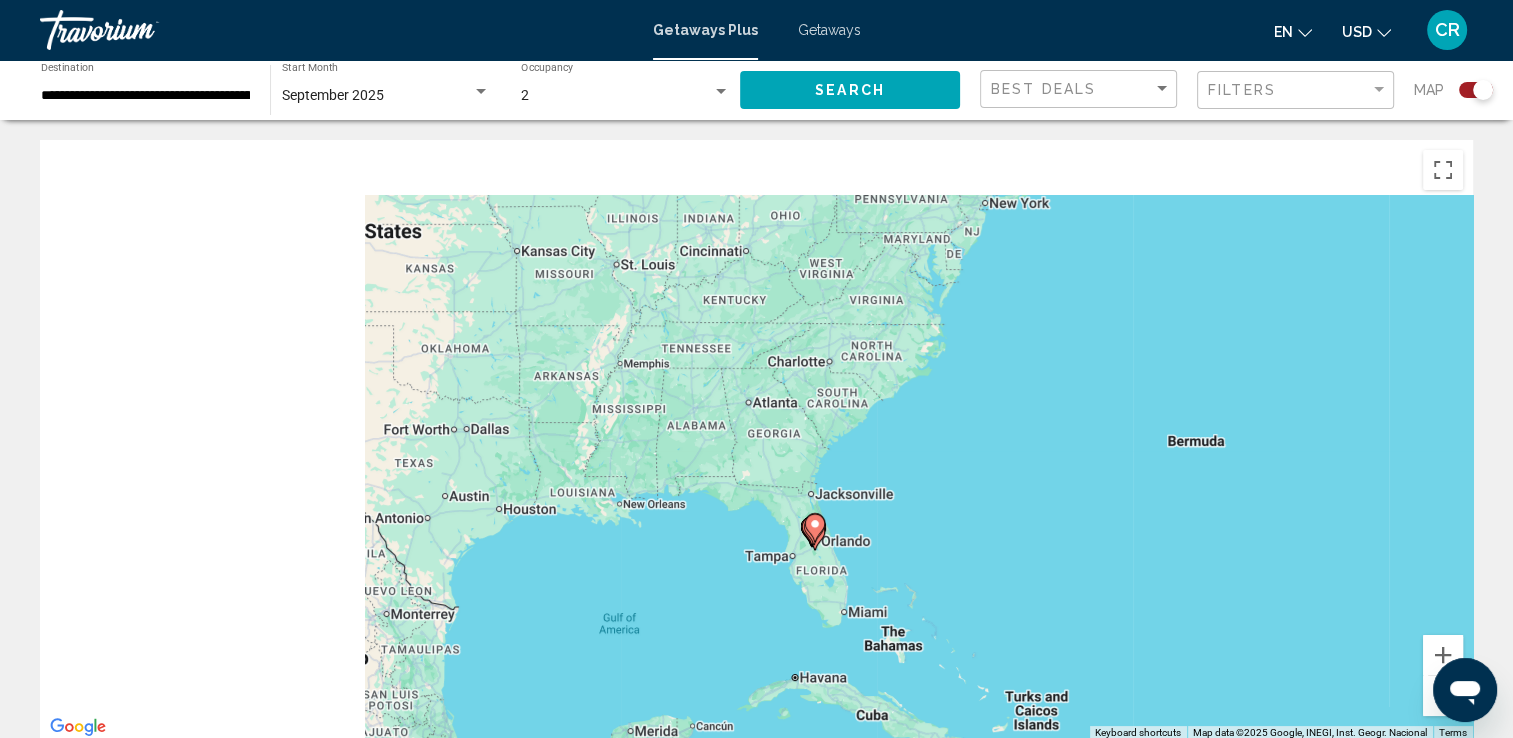 drag, startPoint x: 516, startPoint y: 489, endPoint x: 1016, endPoint y: 606, distance: 513.5066 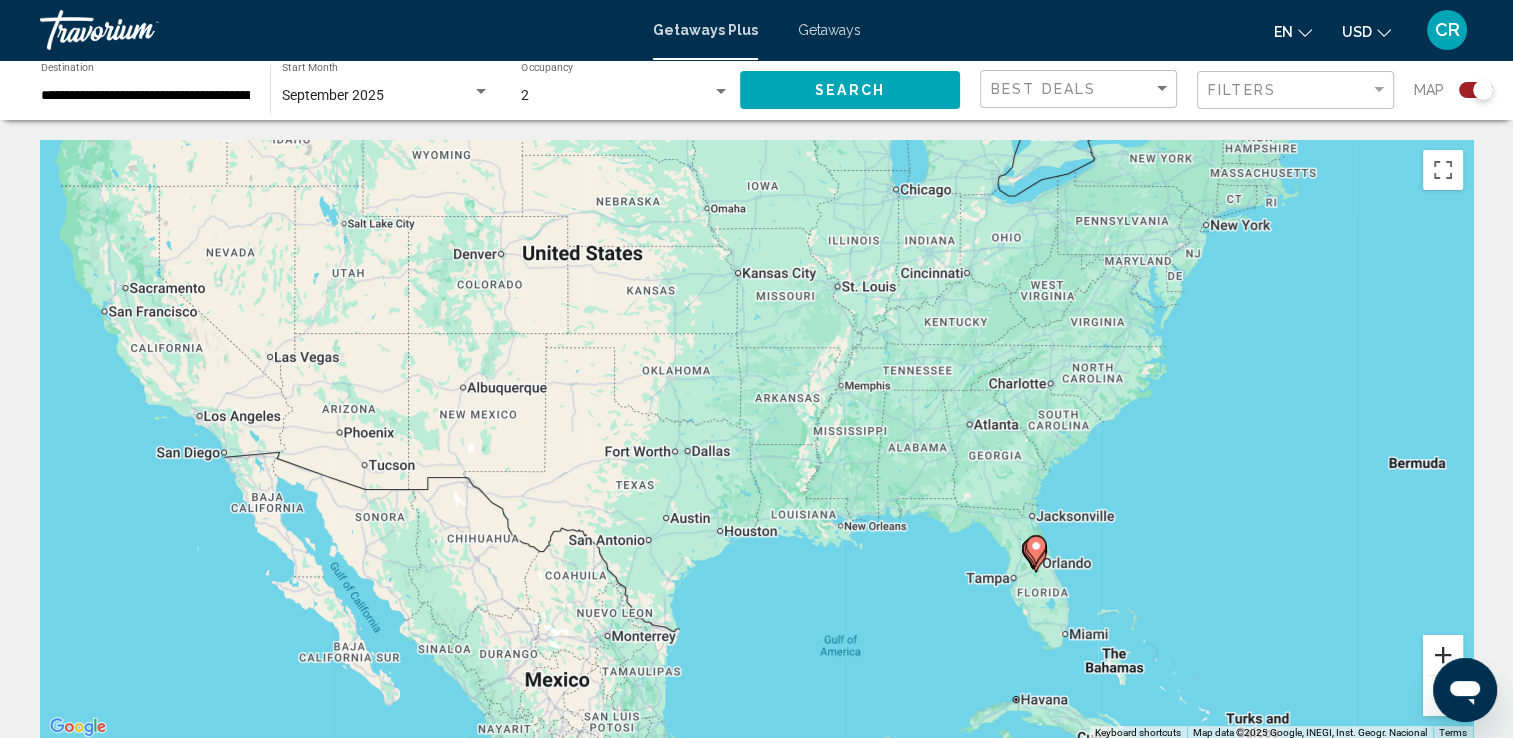 click at bounding box center (1443, 655) 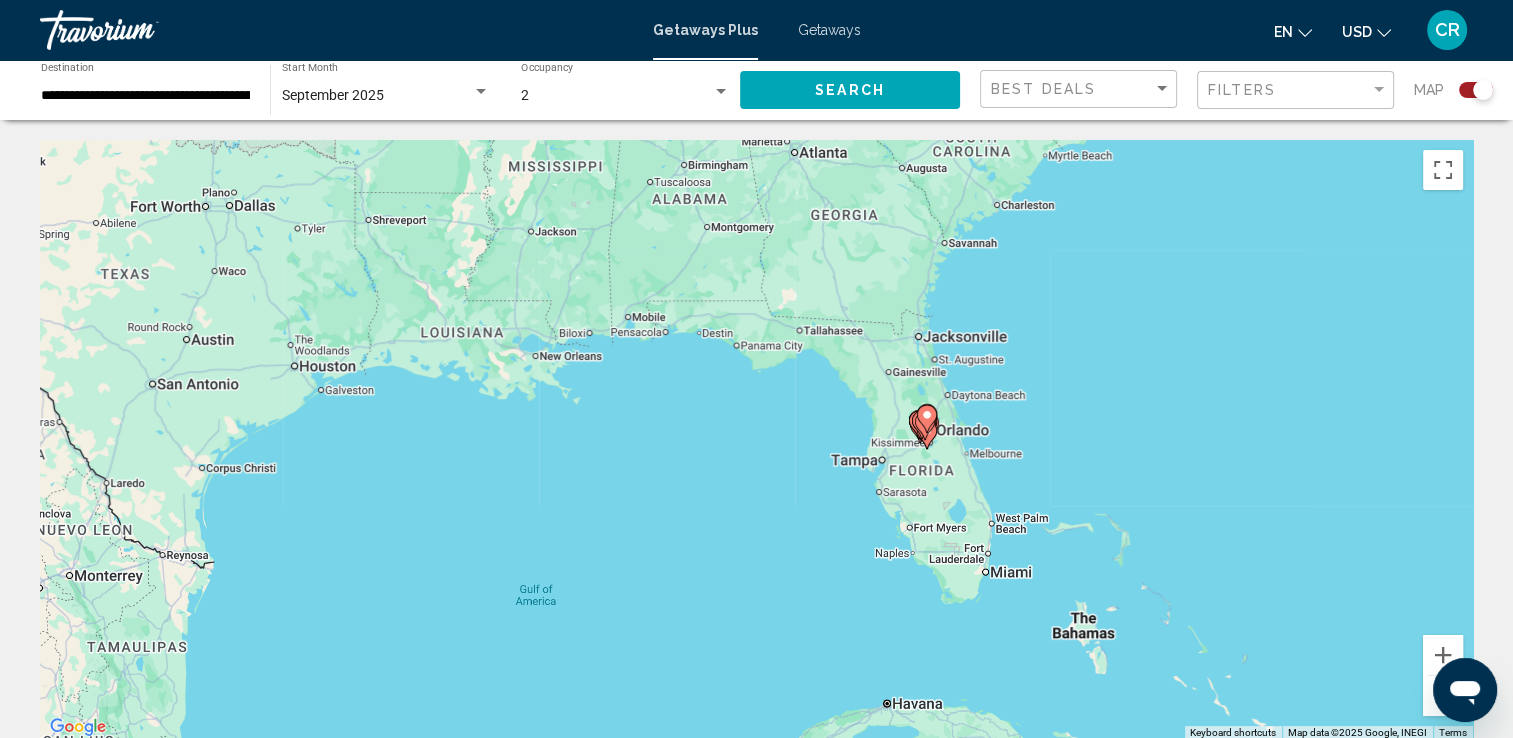 drag, startPoint x: 1348, startPoint y: 623, endPoint x: 900, endPoint y: 331, distance: 534.75977 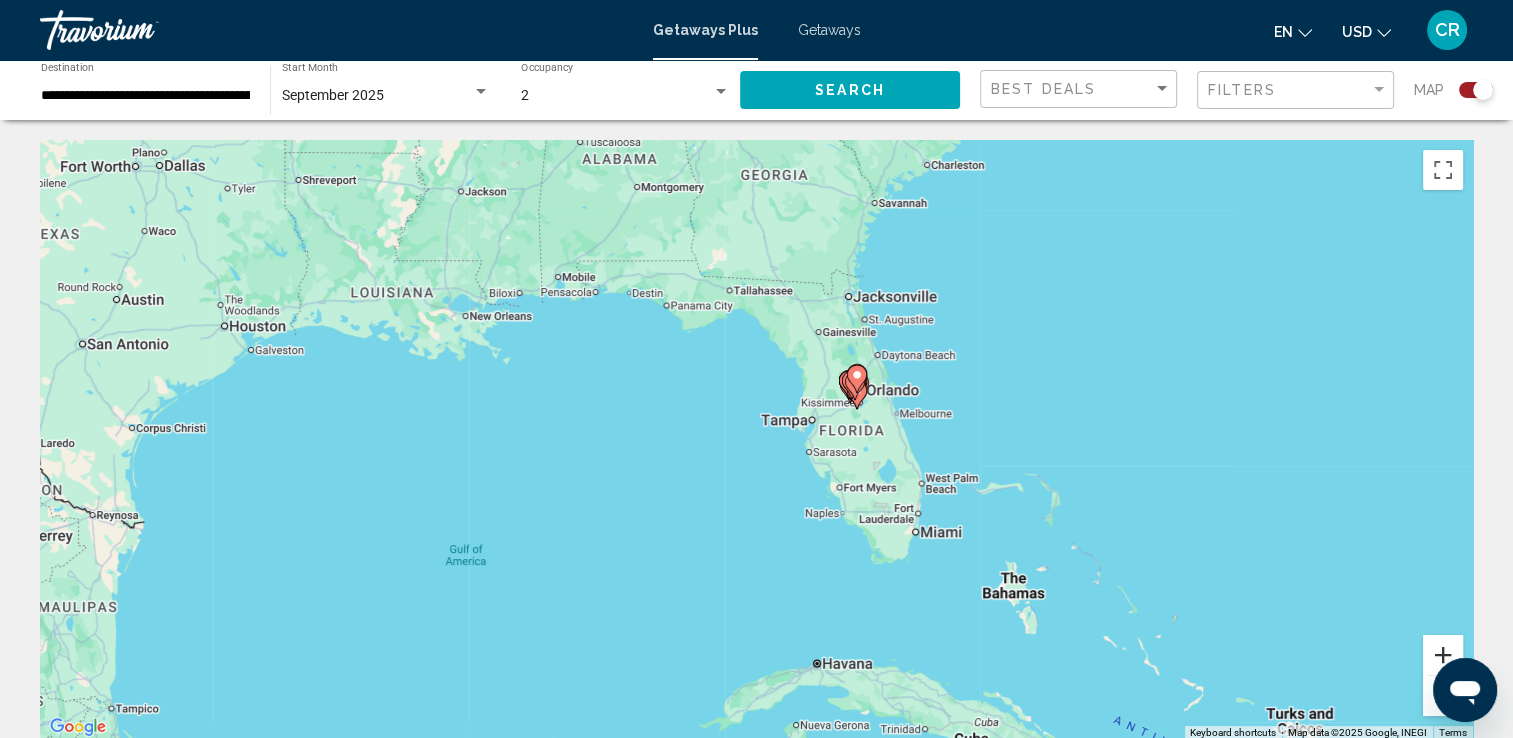 click at bounding box center (1443, 655) 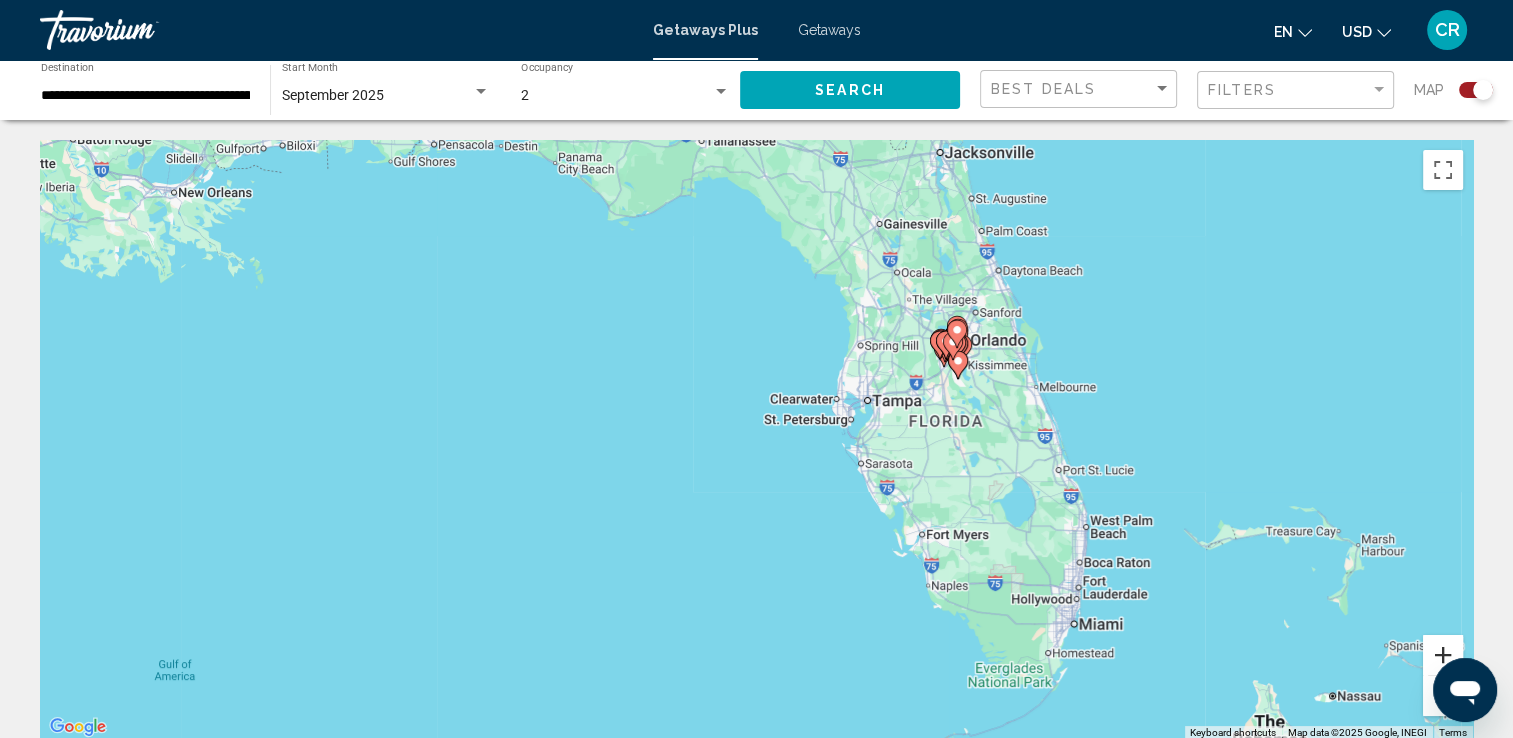 click at bounding box center (1443, 655) 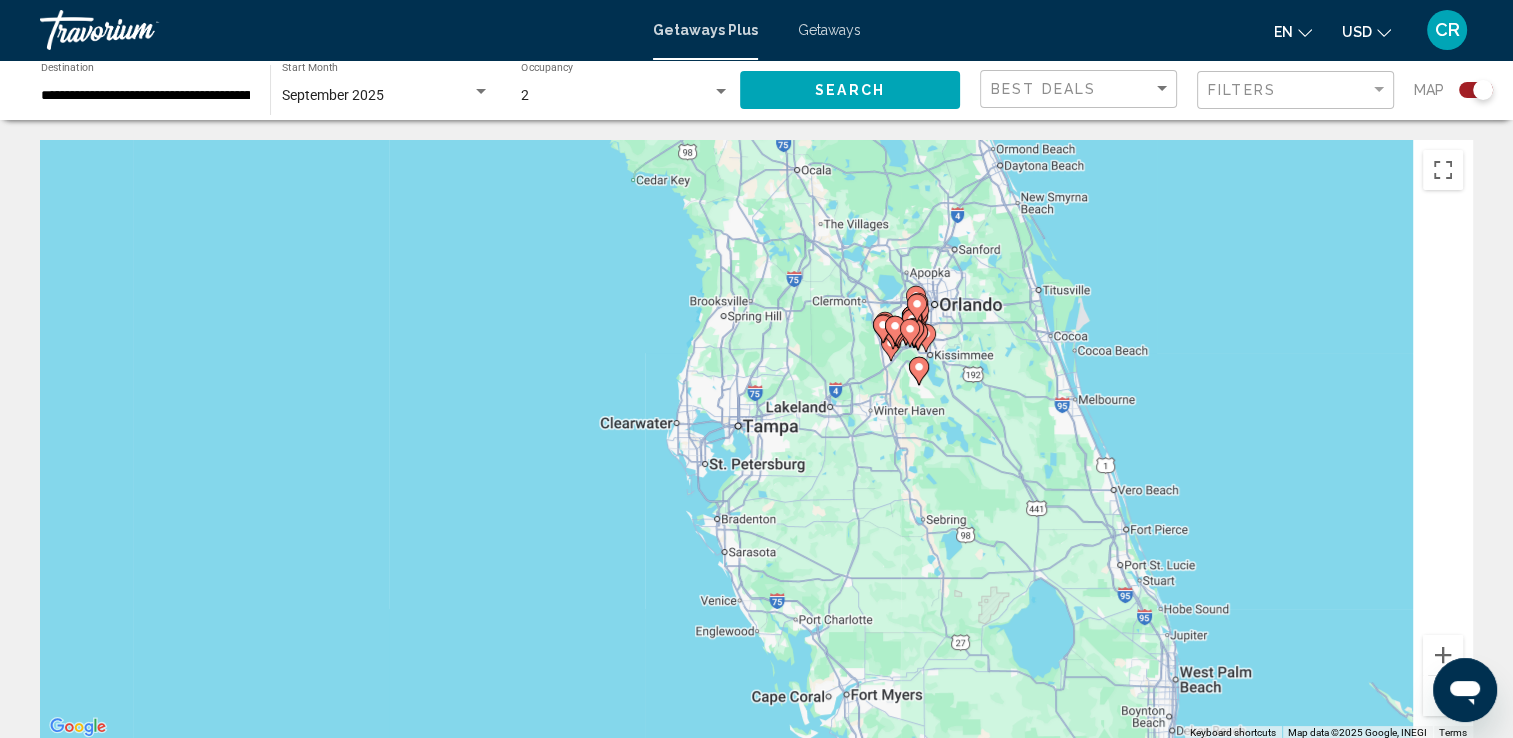drag, startPoint x: 1391, startPoint y: 376, endPoint x: 1112, endPoint y: 448, distance: 288.1406 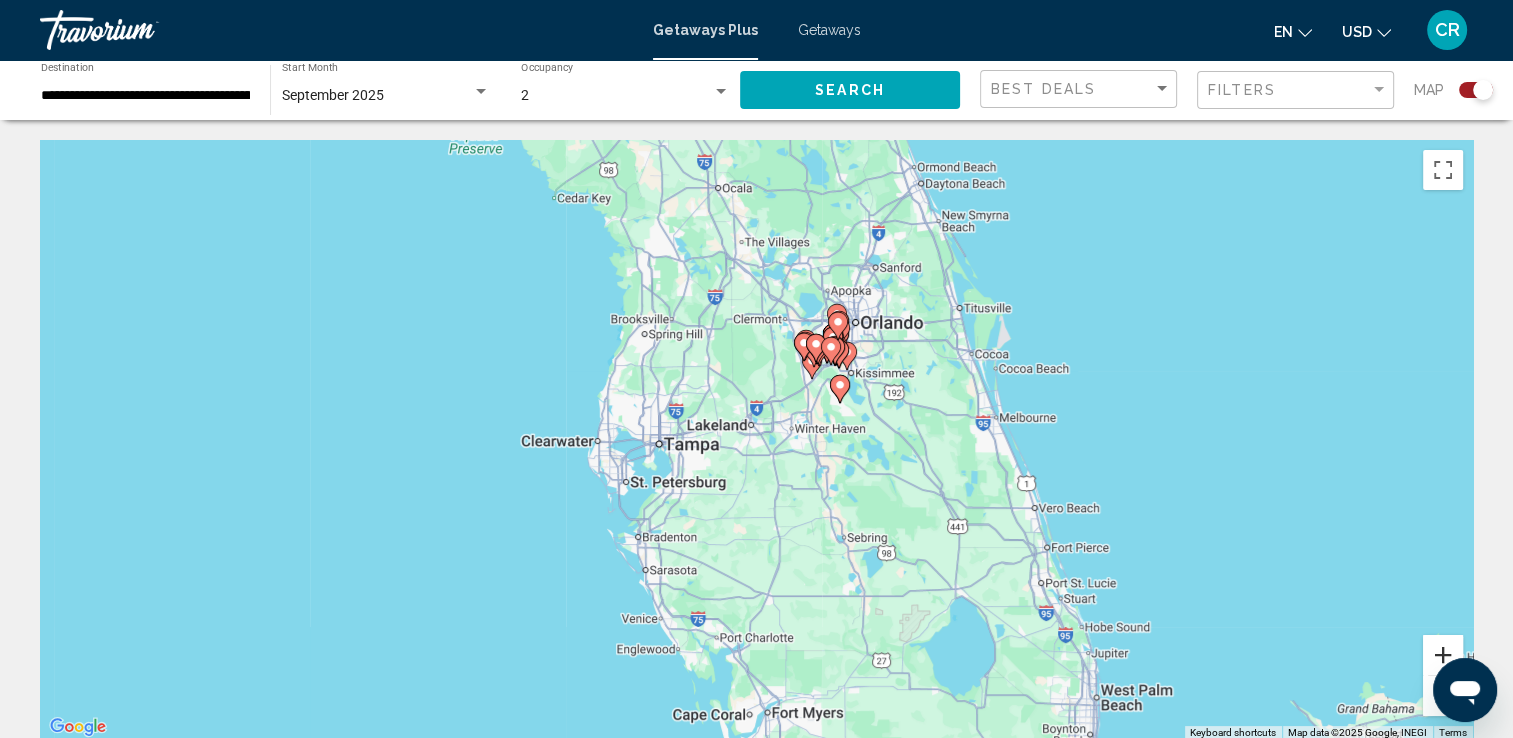 click at bounding box center [1443, 655] 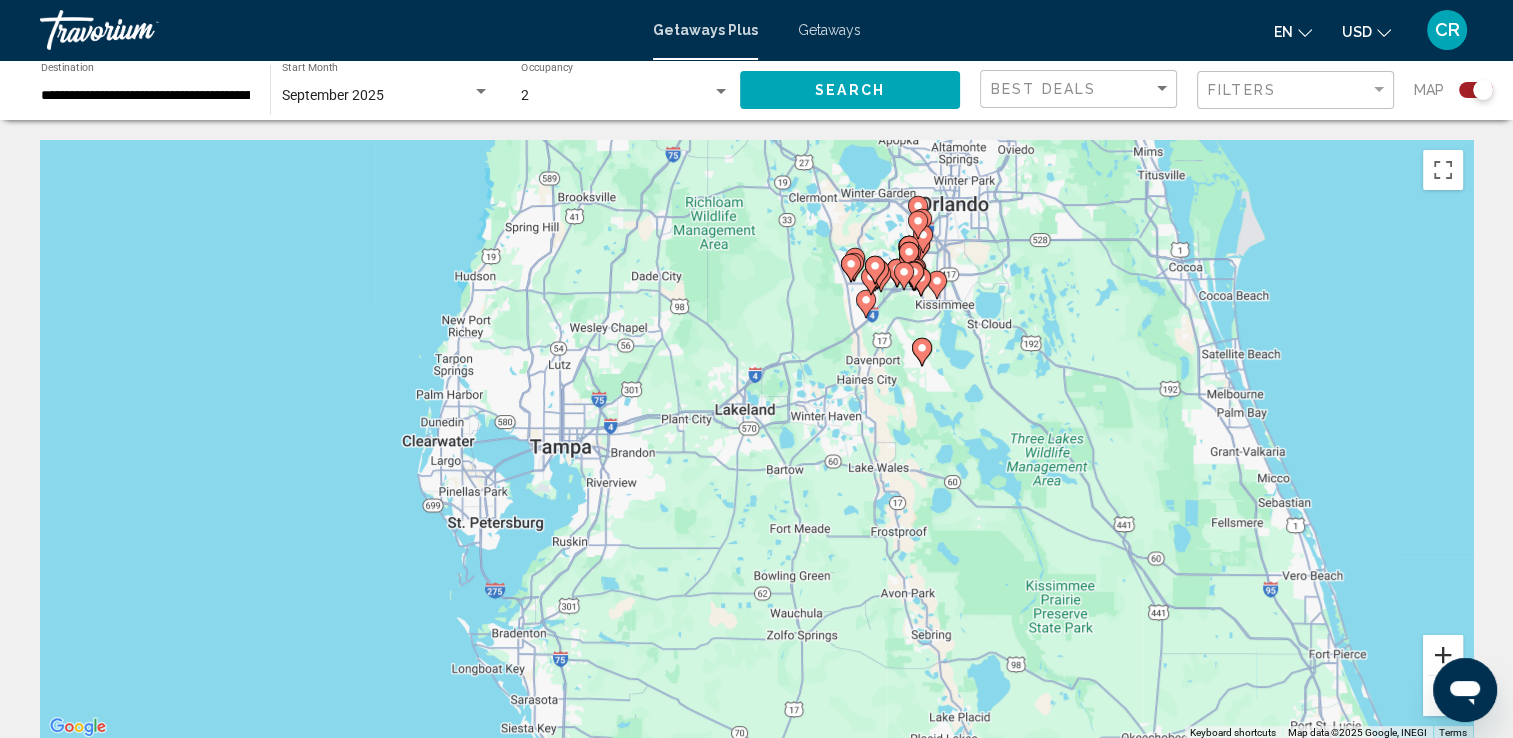 click at bounding box center [1443, 655] 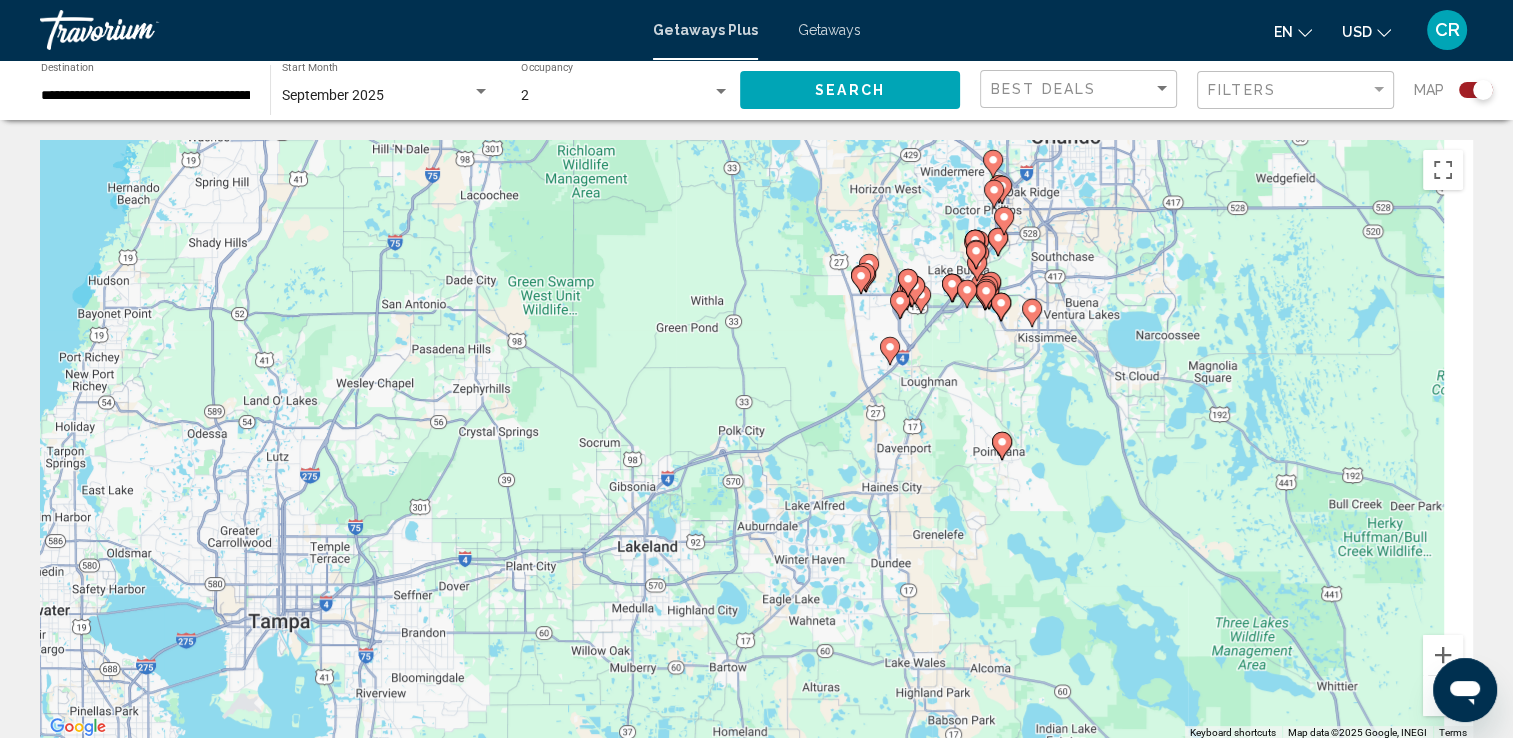 drag, startPoint x: 1160, startPoint y: 292, endPoint x: 1048, endPoint y: 490, distance: 227.48187 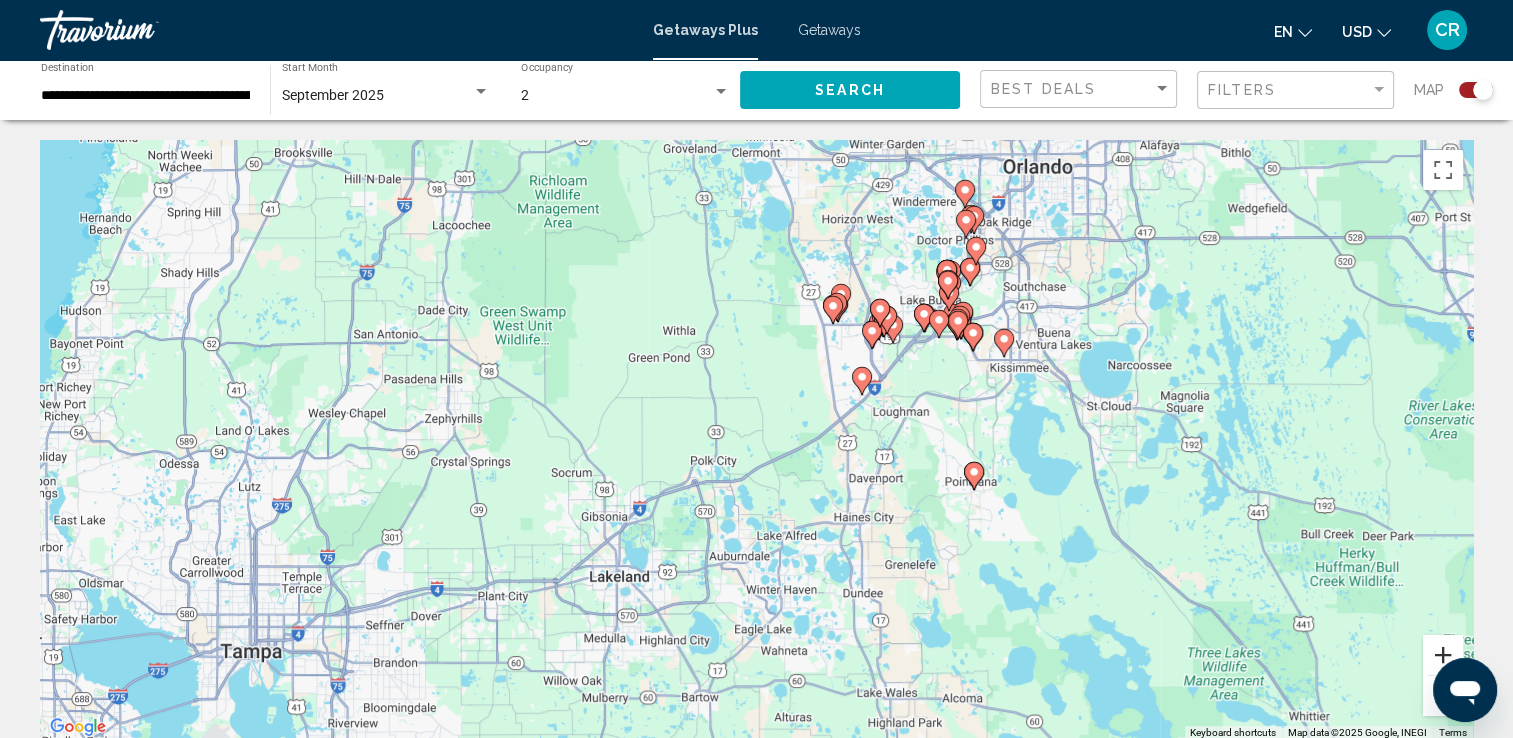 click at bounding box center (1443, 655) 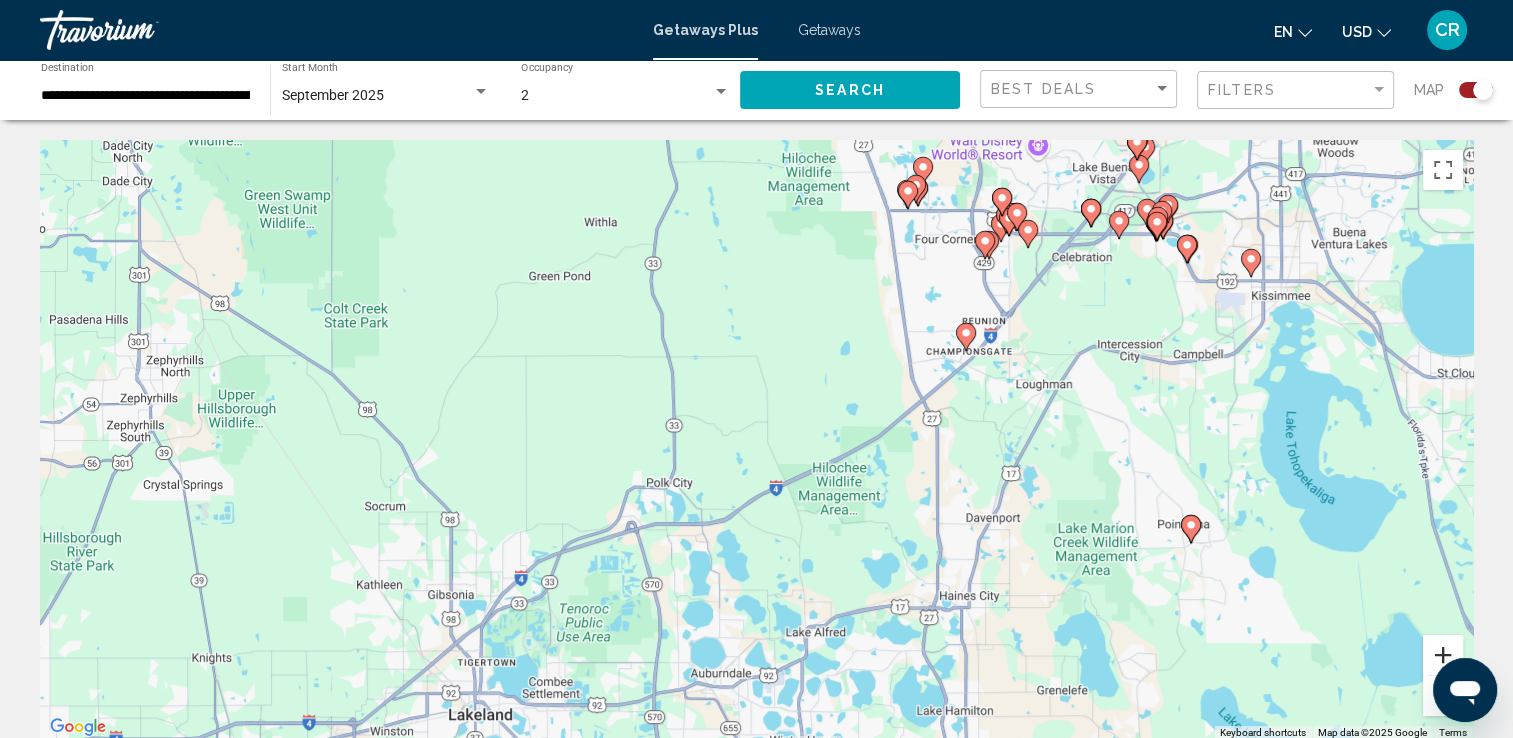 click at bounding box center [1443, 655] 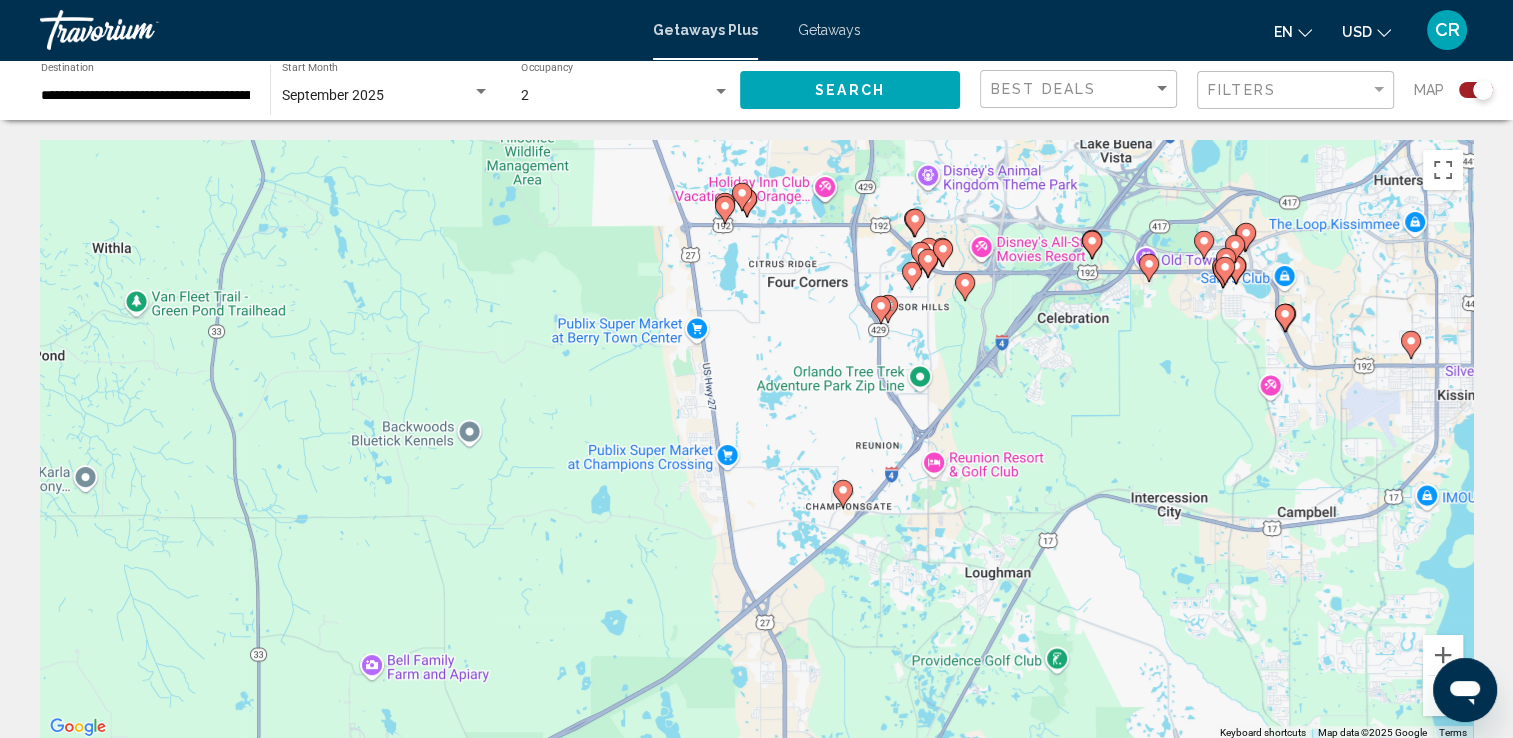 drag, startPoint x: 1348, startPoint y: 371, endPoint x: 1050, endPoint y: 598, distance: 374.61047 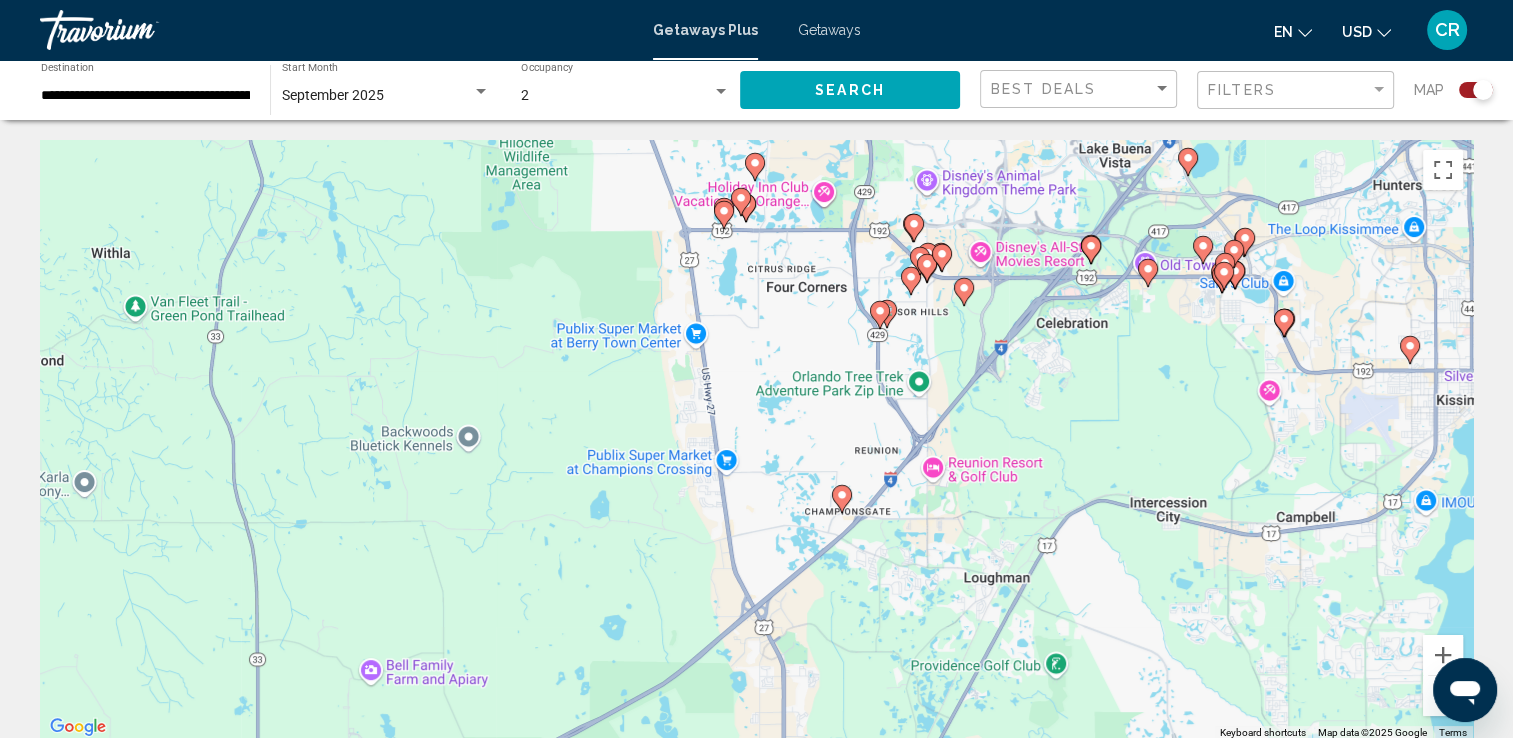 click 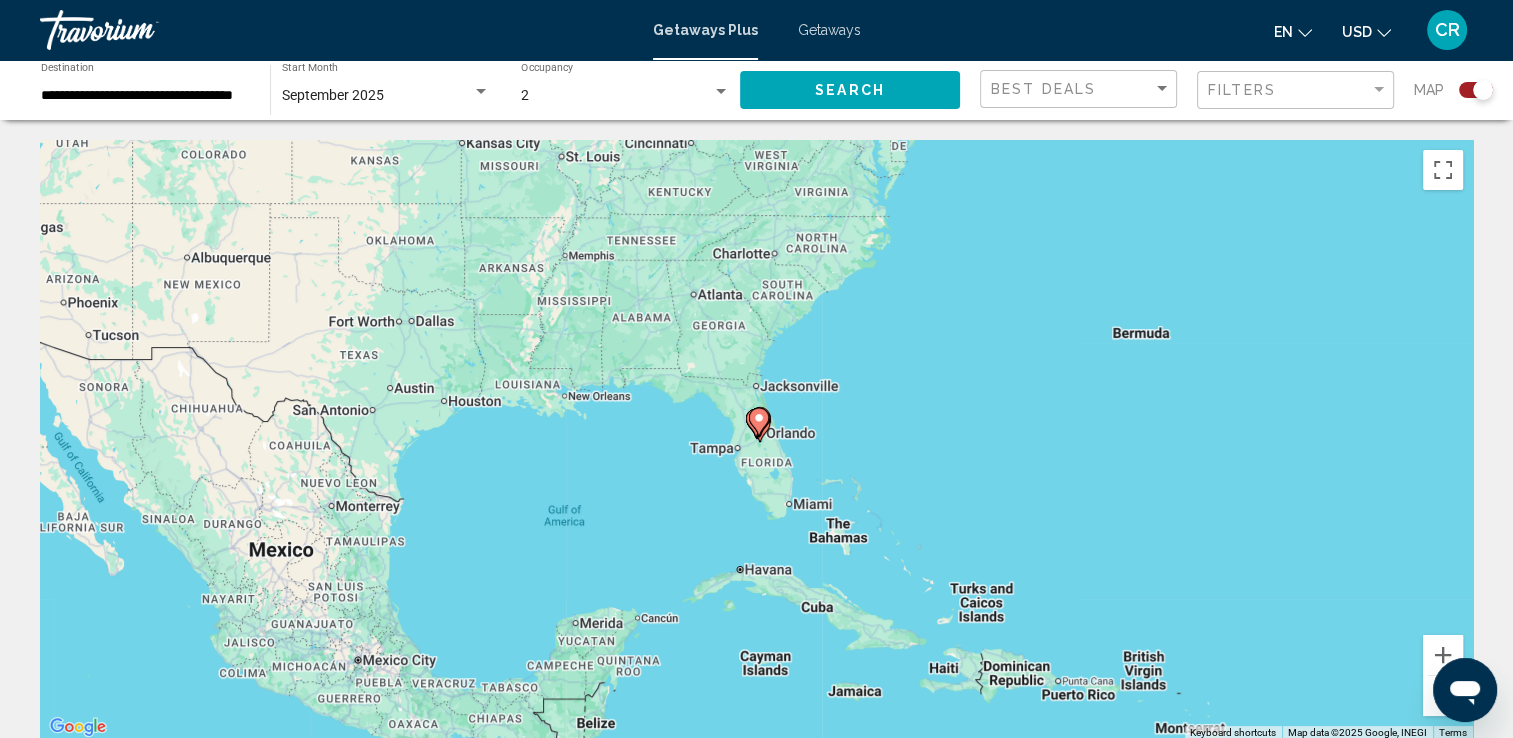 click on "To navigate, press the arrow keys.  To activate drag with keyboard, press Alt + Enter. Once in keyboard drag state, use the arrow keys to move the marker. To complete the drag, press the Enter key. To cancel, press Escape." at bounding box center (756, 440) 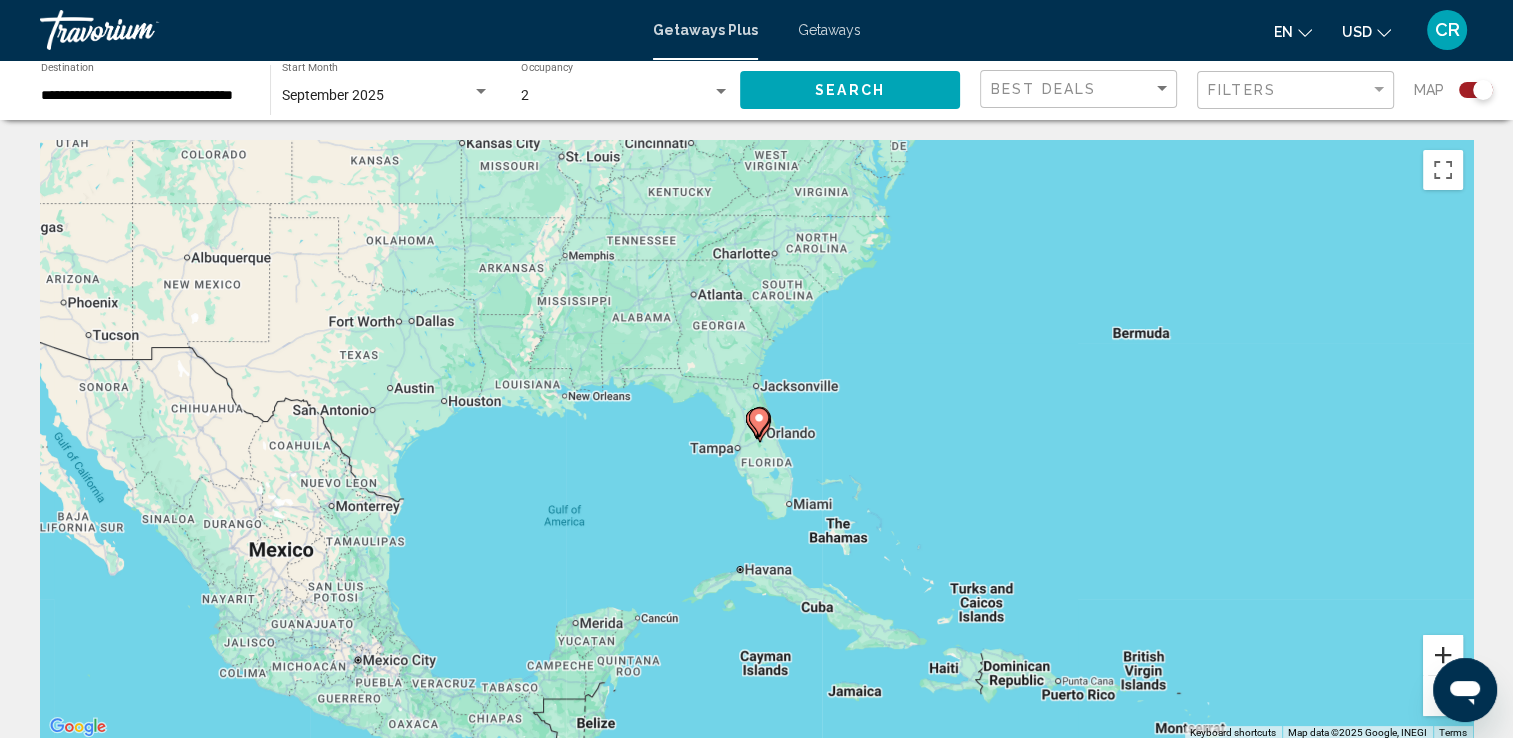 click at bounding box center [1443, 655] 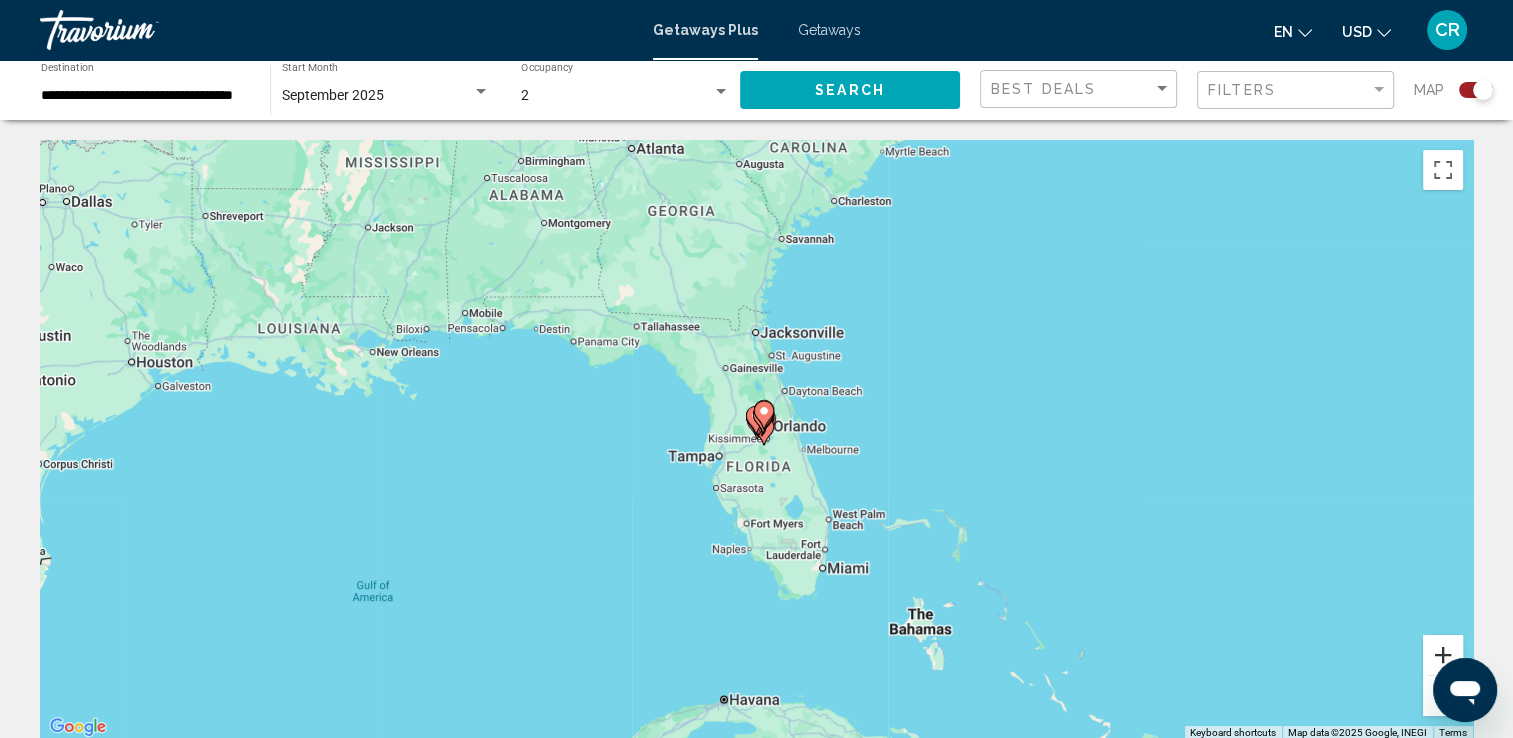 click at bounding box center [1443, 655] 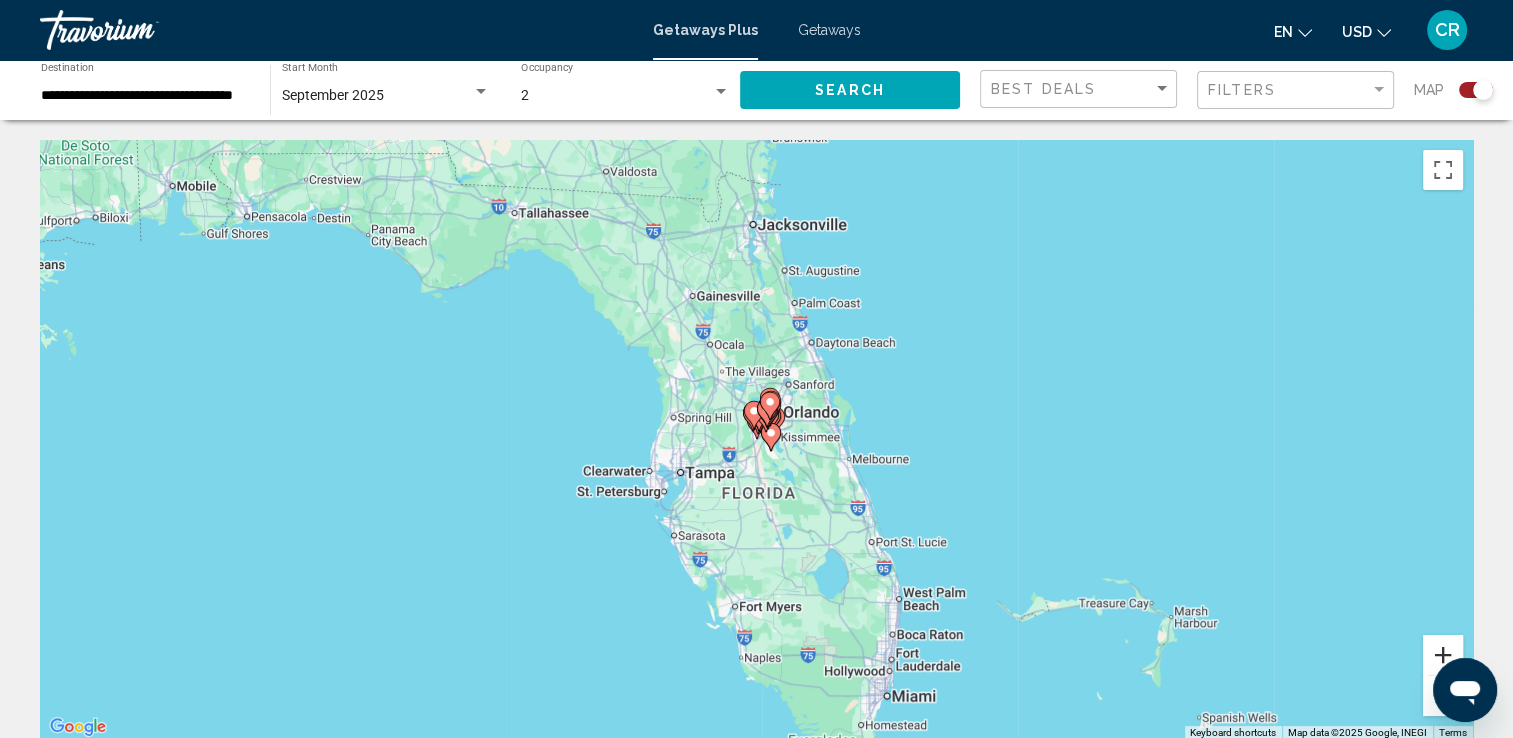 click at bounding box center (1443, 655) 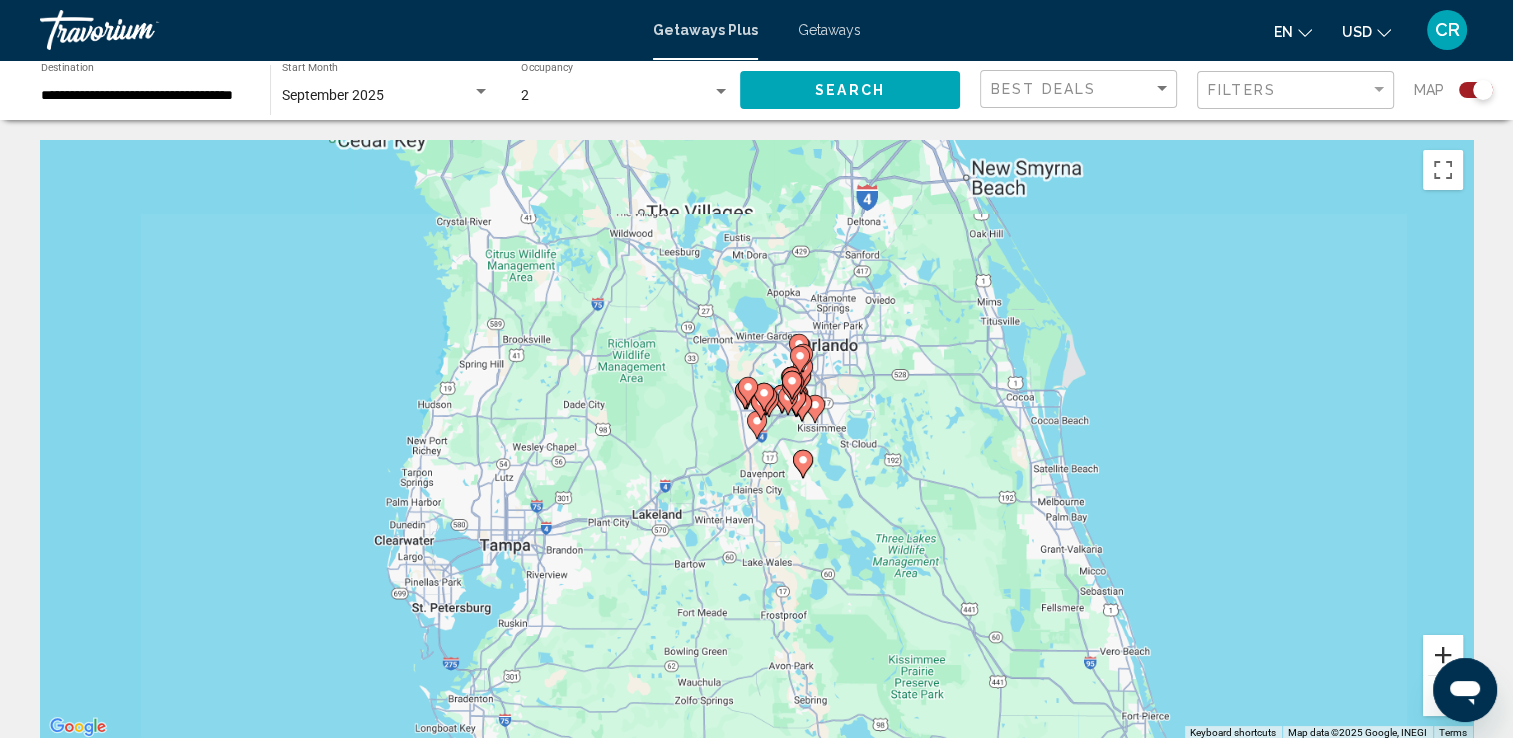 click at bounding box center (1443, 655) 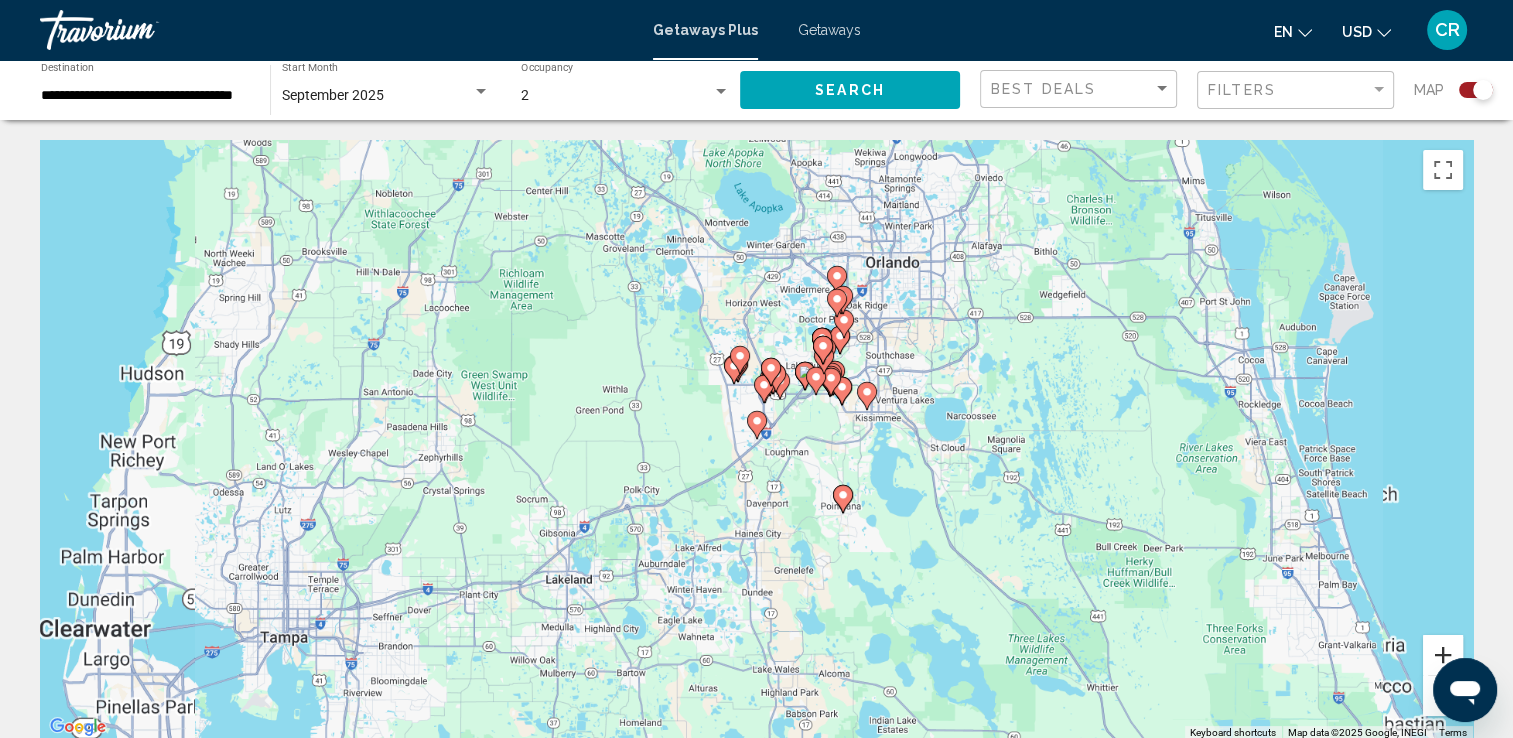 click at bounding box center [1443, 655] 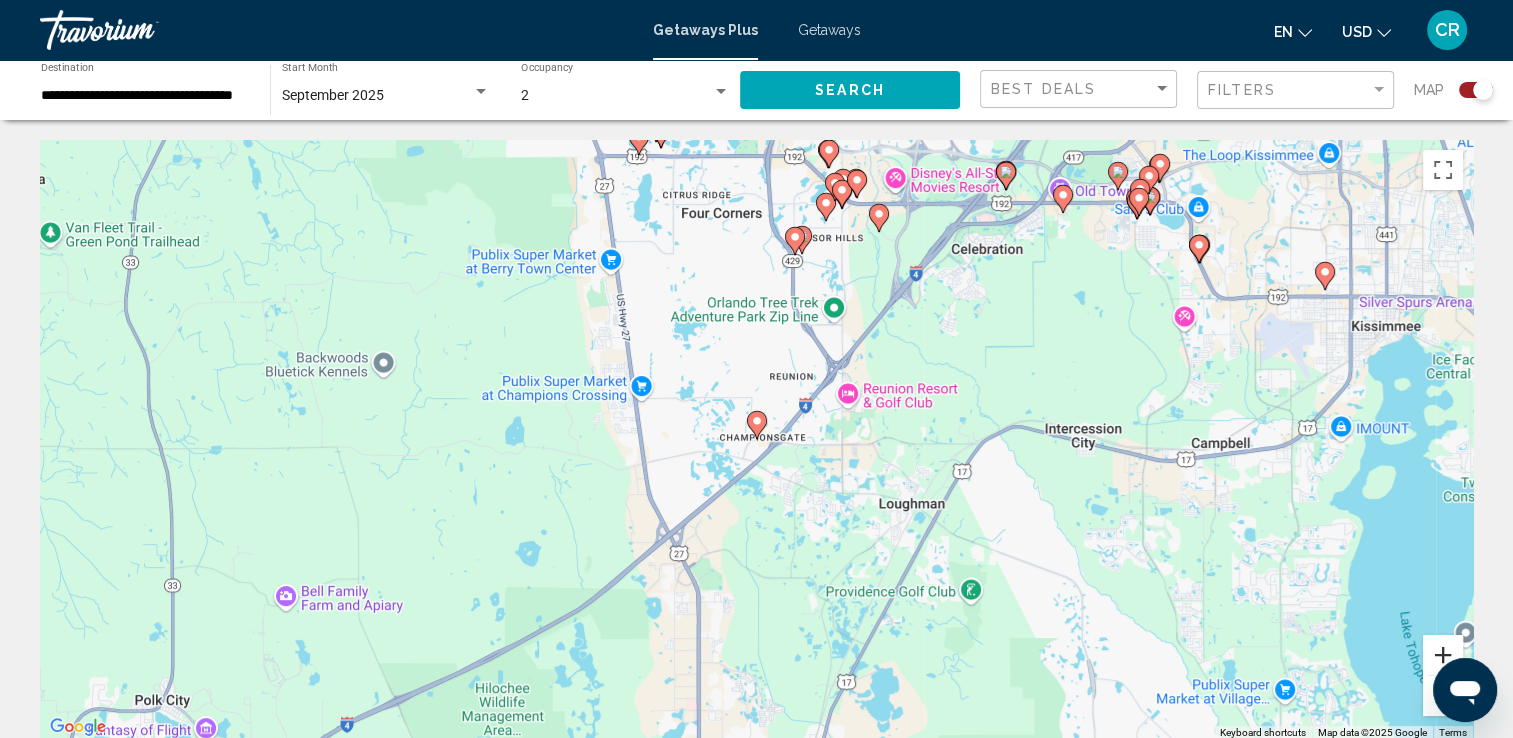 click at bounding box center [1443, 655] 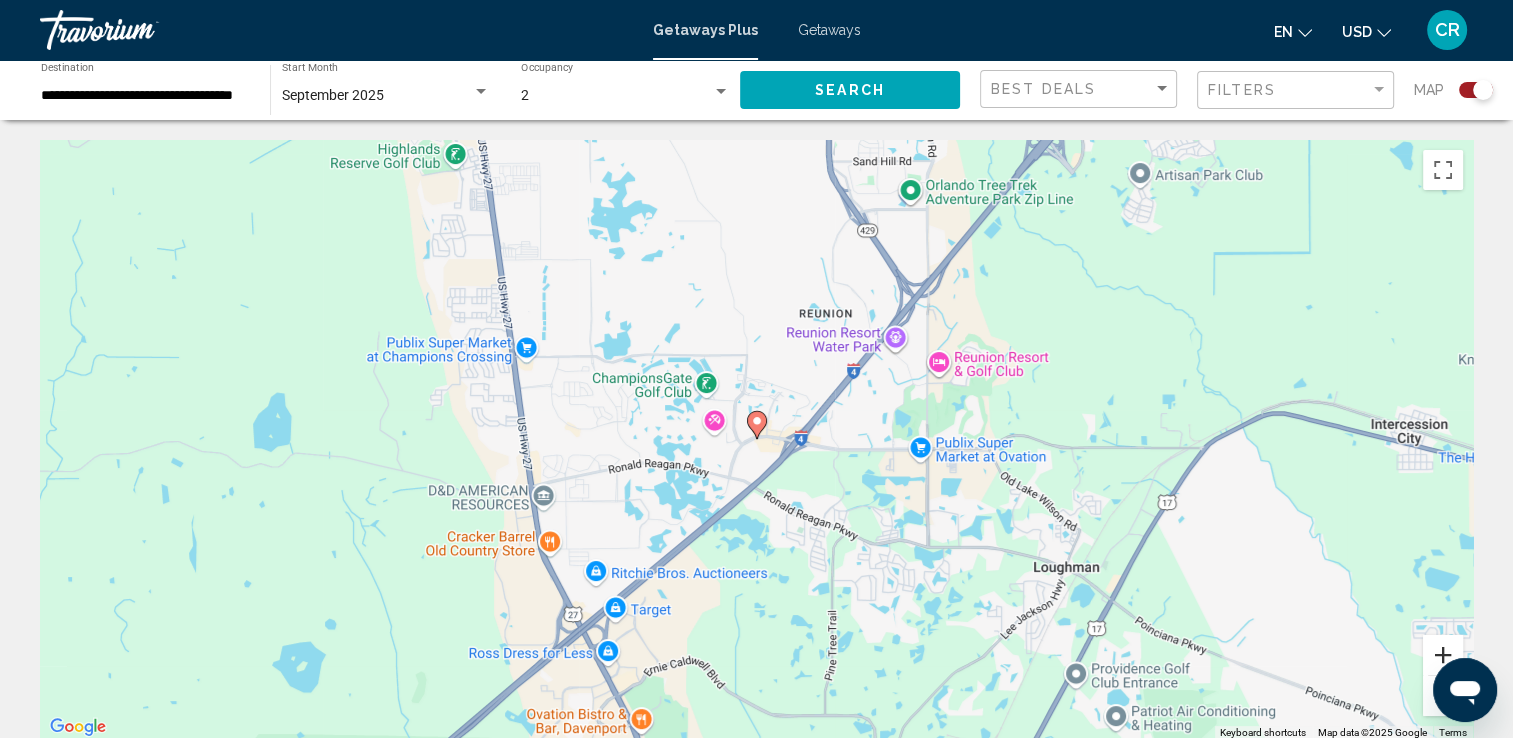 click at bounding box center [1443, 655] 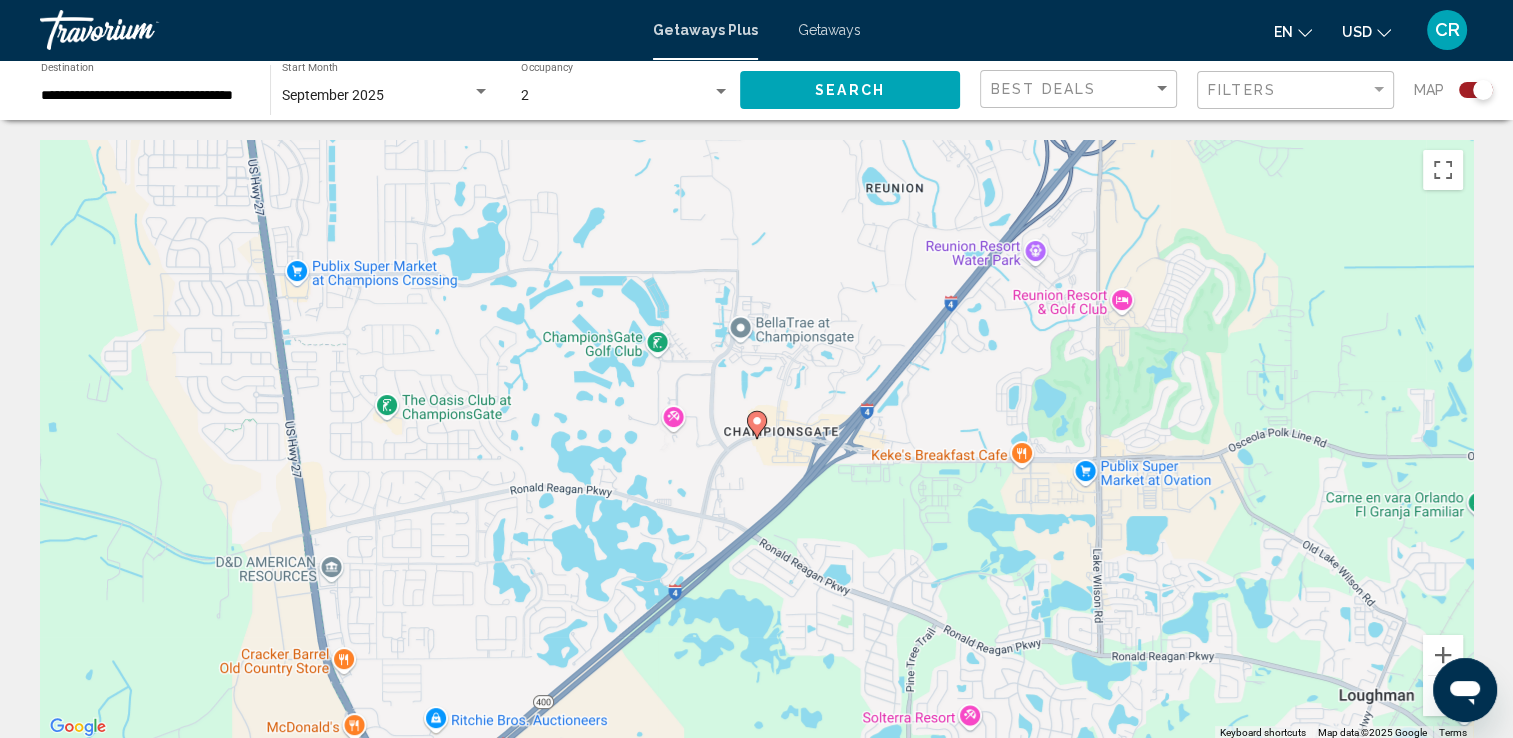 click 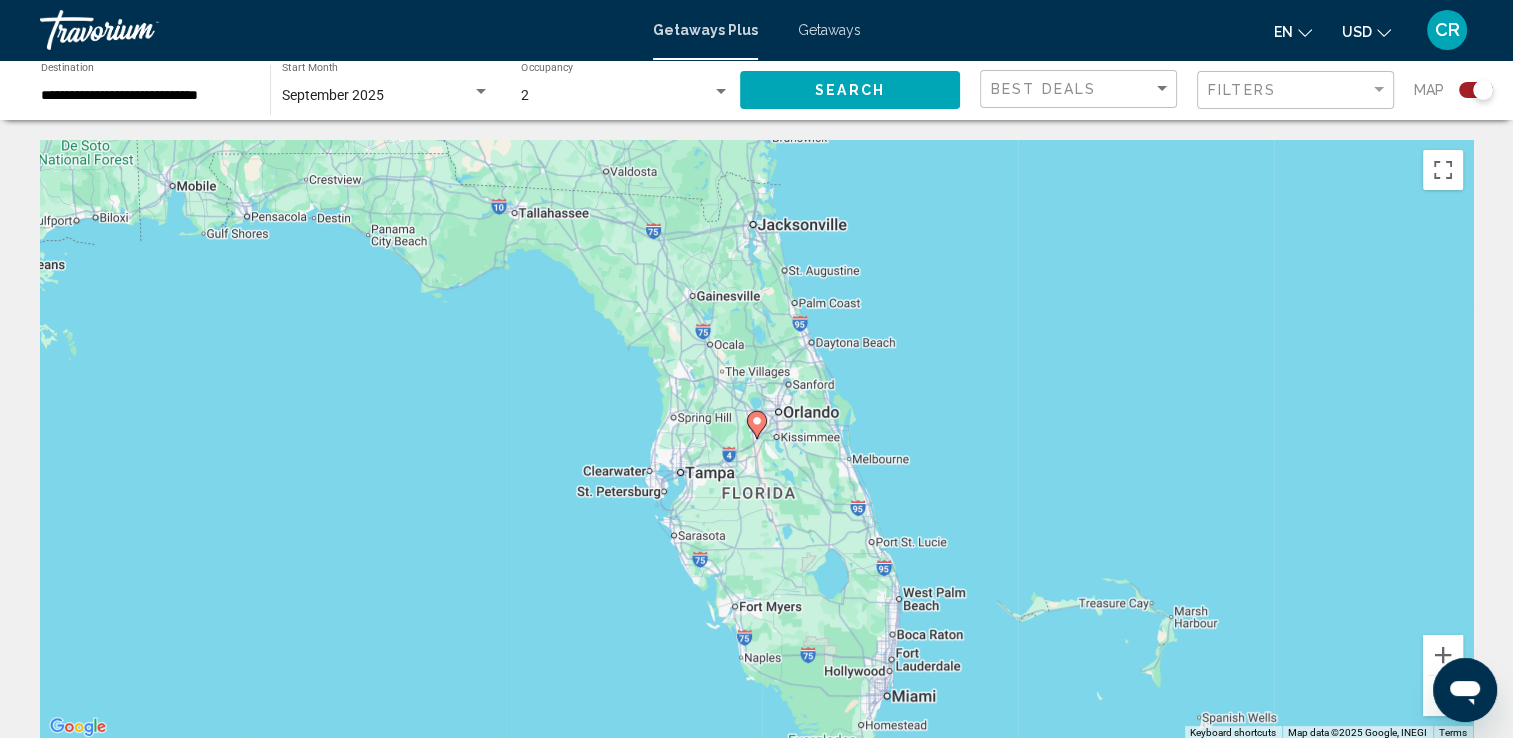 click 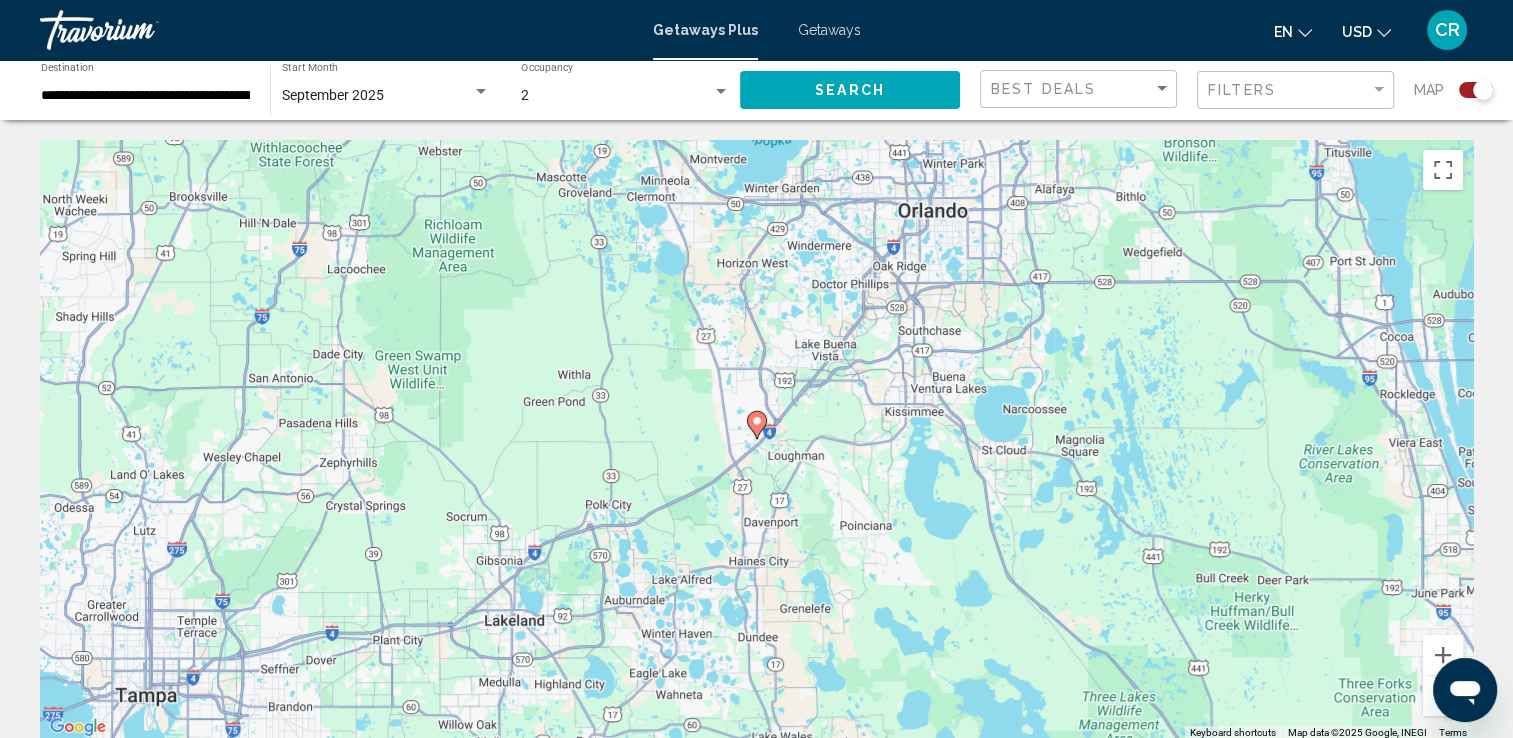 click 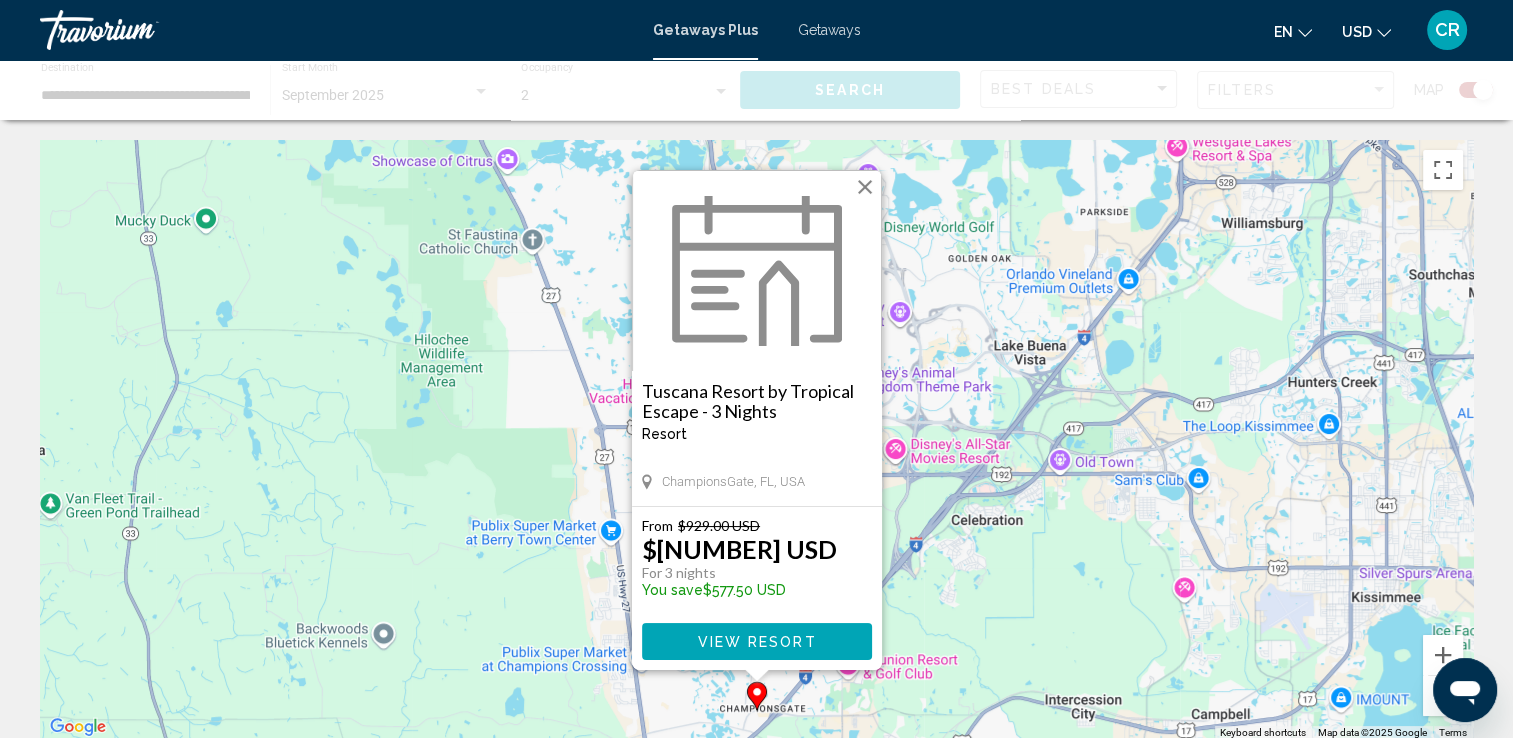 click on "To activate drag with keyboard, press Alt + Enter. Once in keyboard drag state, use the arrow keys to move the marker. To complete the drag, press the Enter key. To cancel, press Escape. Tuscana Resort by Tropical Escape - 3 Nights Resort - This is an adults only resort
[CITY], [STATE], USA From $[NUMBER] USD $[NUMBER] USD For 3 nights You save $[NUMBER] USD View Resort" at bounding box center [756, 440] 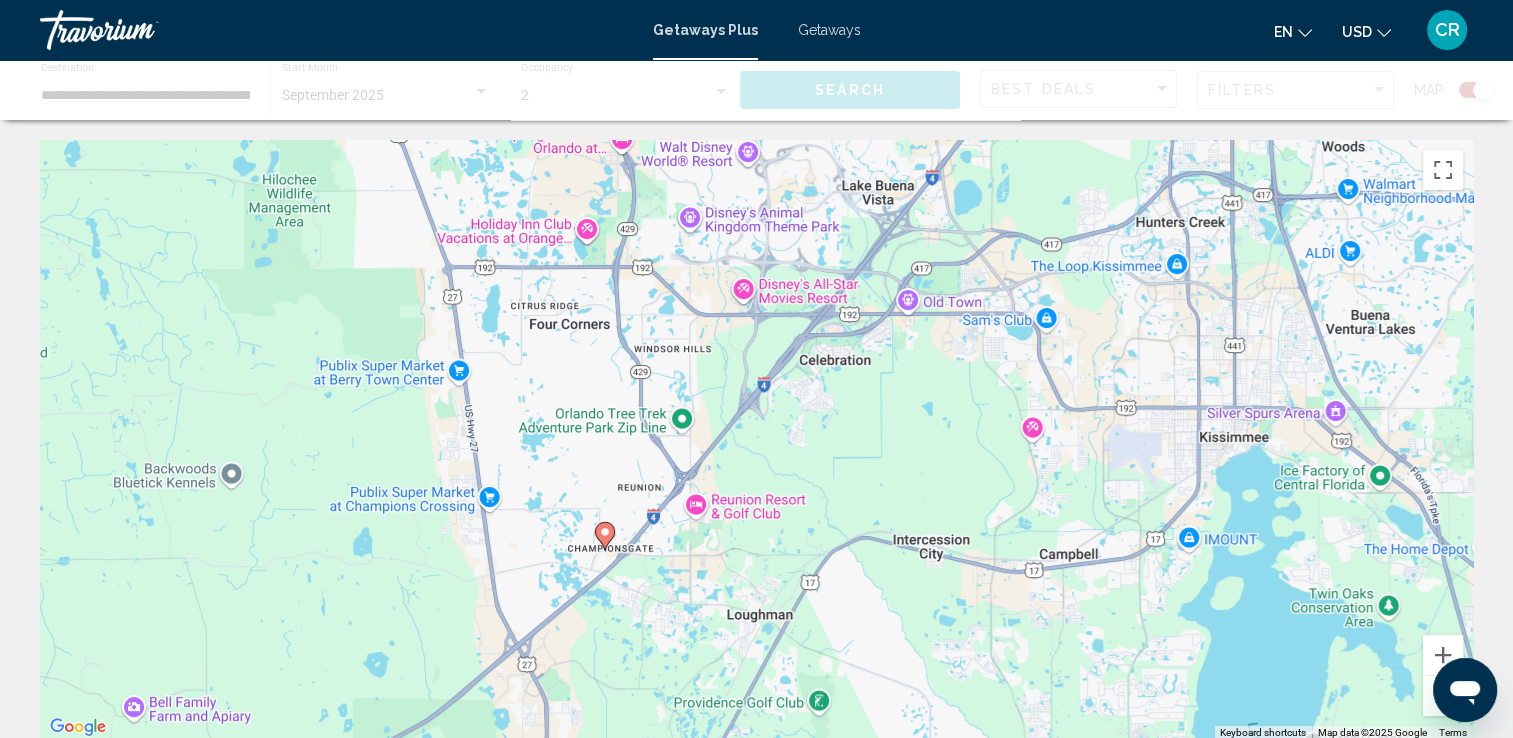 drag, startPoint x: 1036, startPoint y: 653, endPoint x: 880, endPoint y: 500, distance: 218.50629 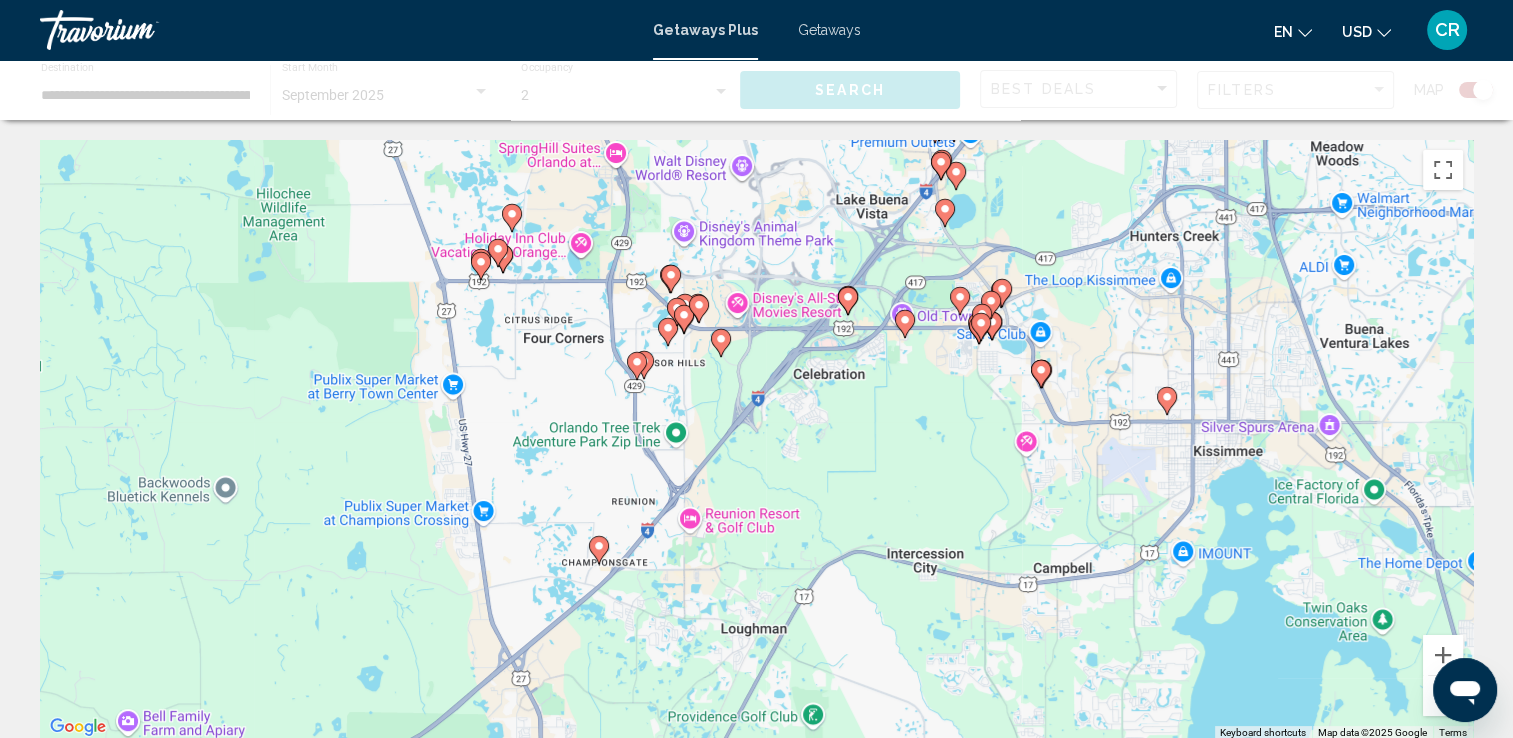 click 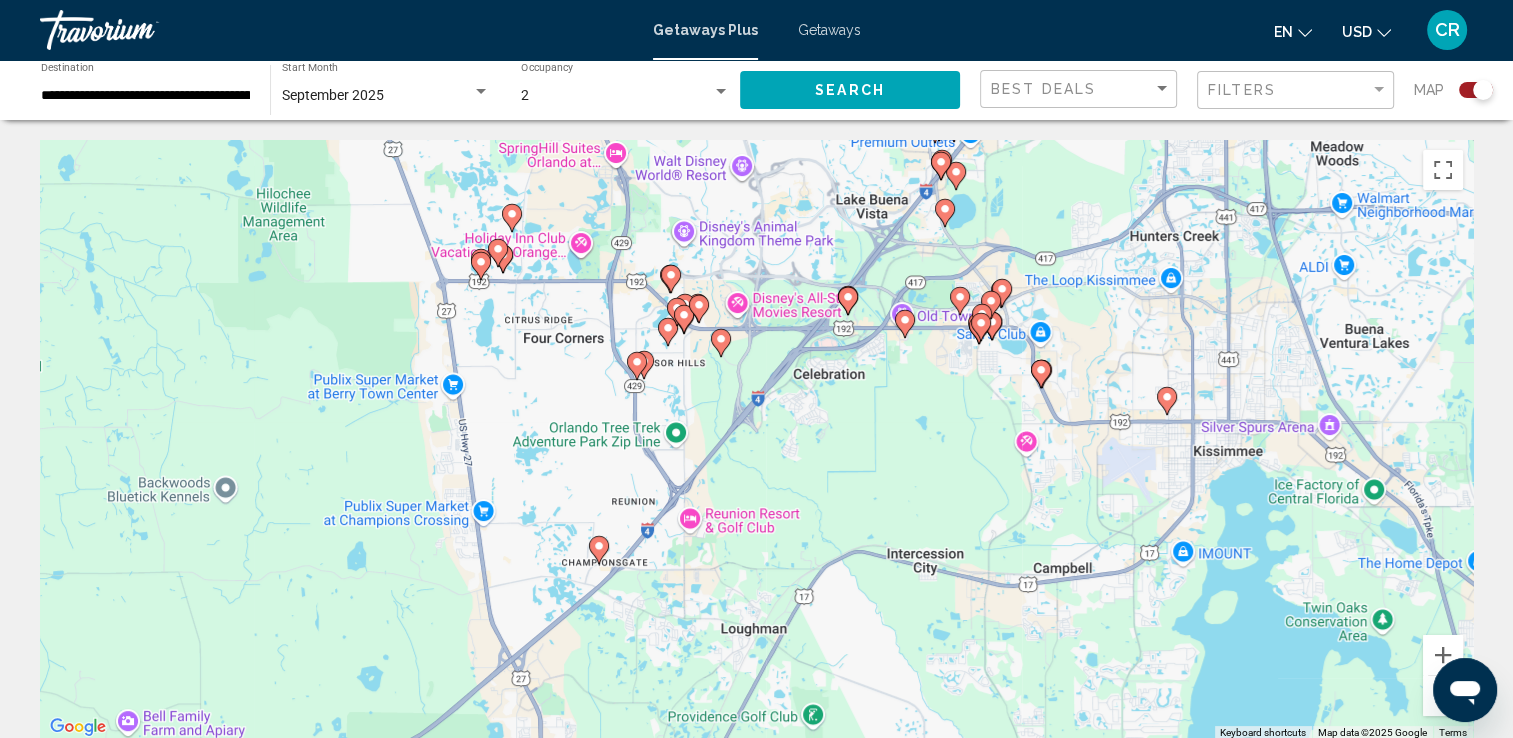 click 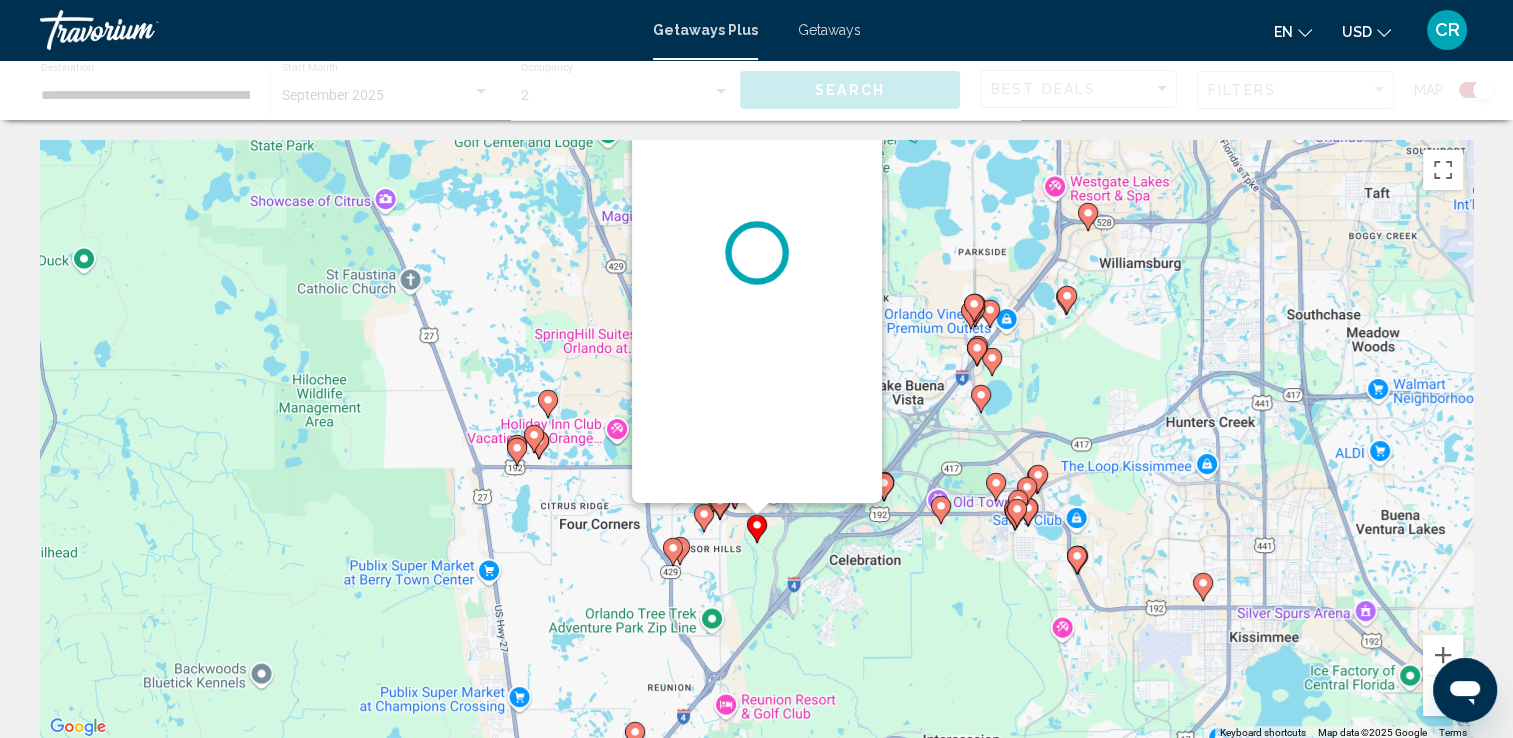 click at bounding box center (757, 253) 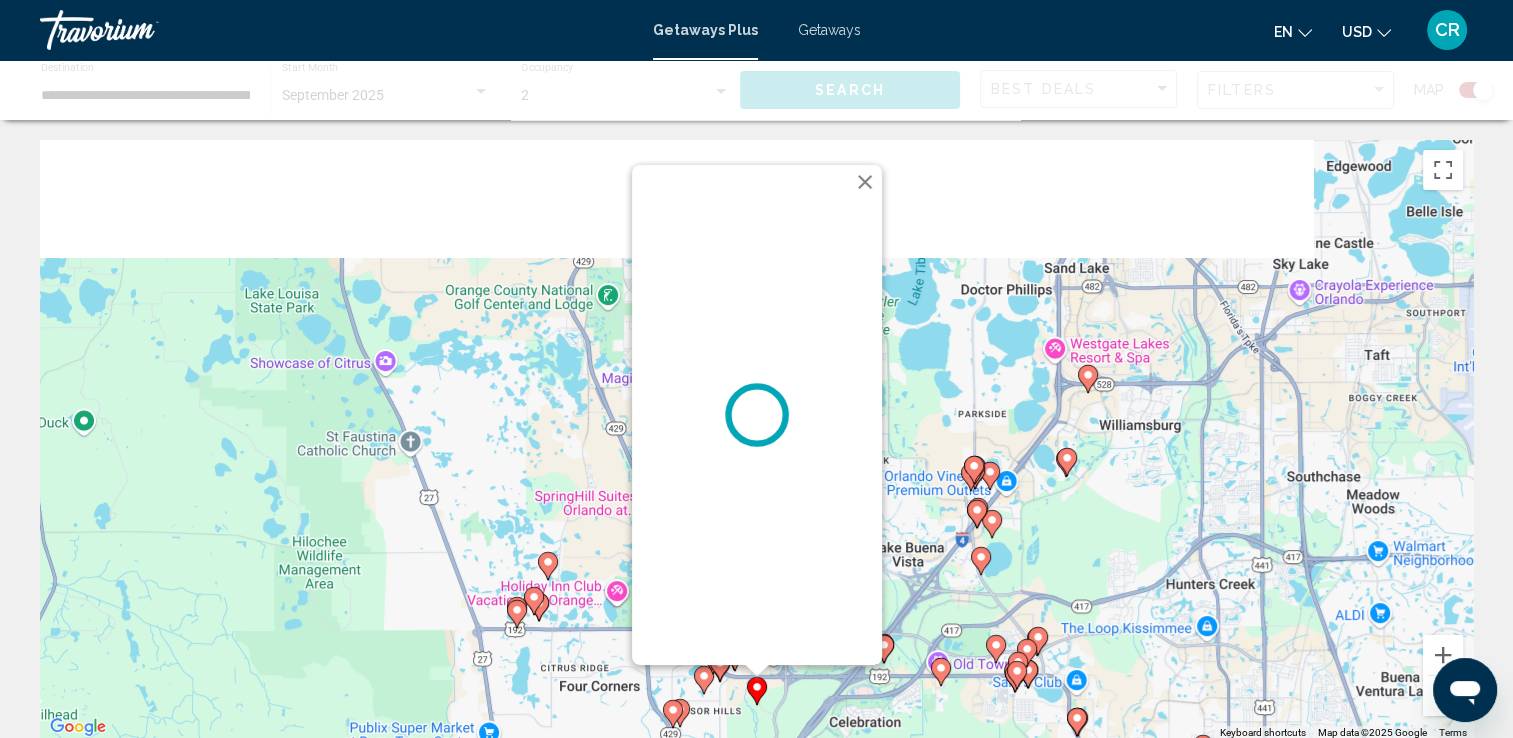 click at bounding box center (757, 415) 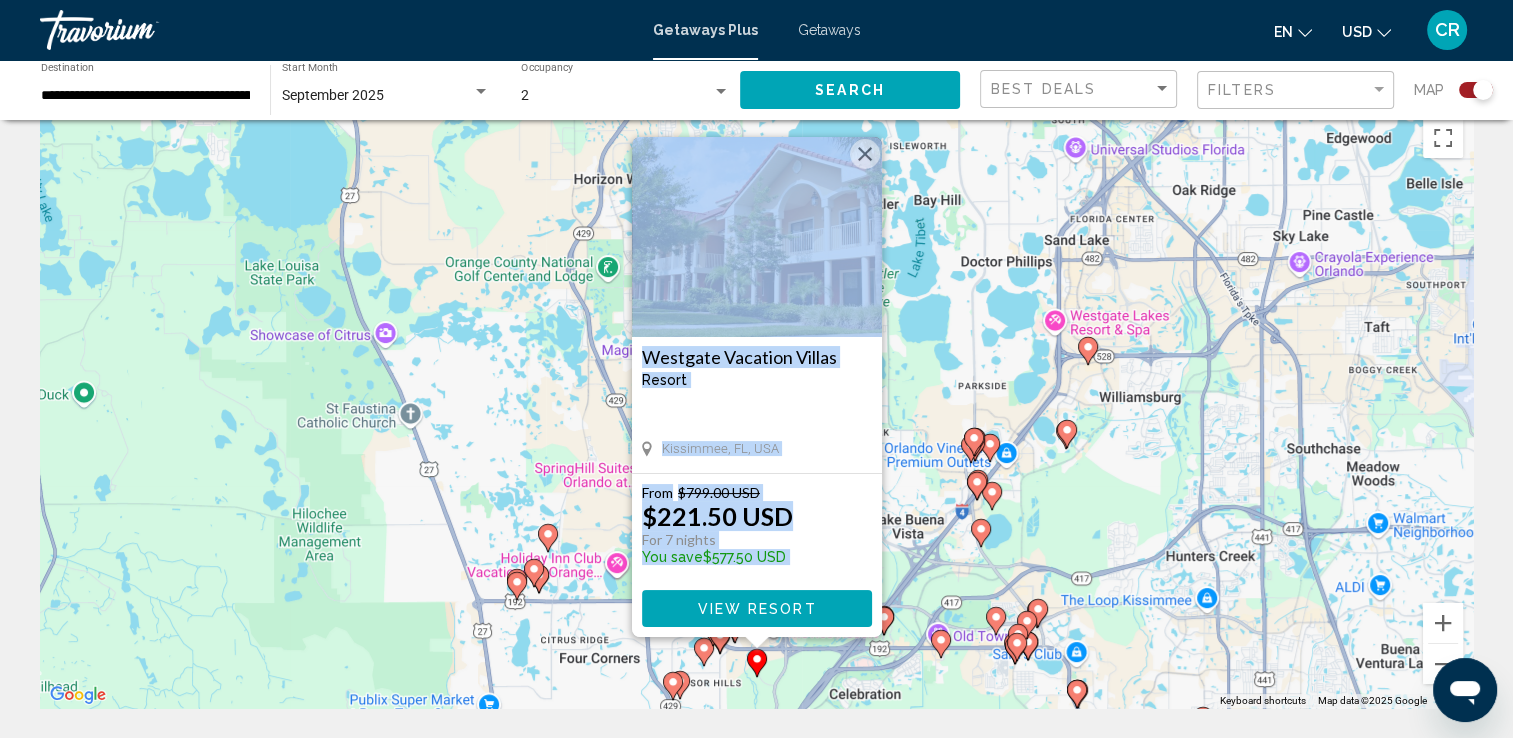 scroll, scrollTop: 40, scrollLeft: 0, axis: vertical 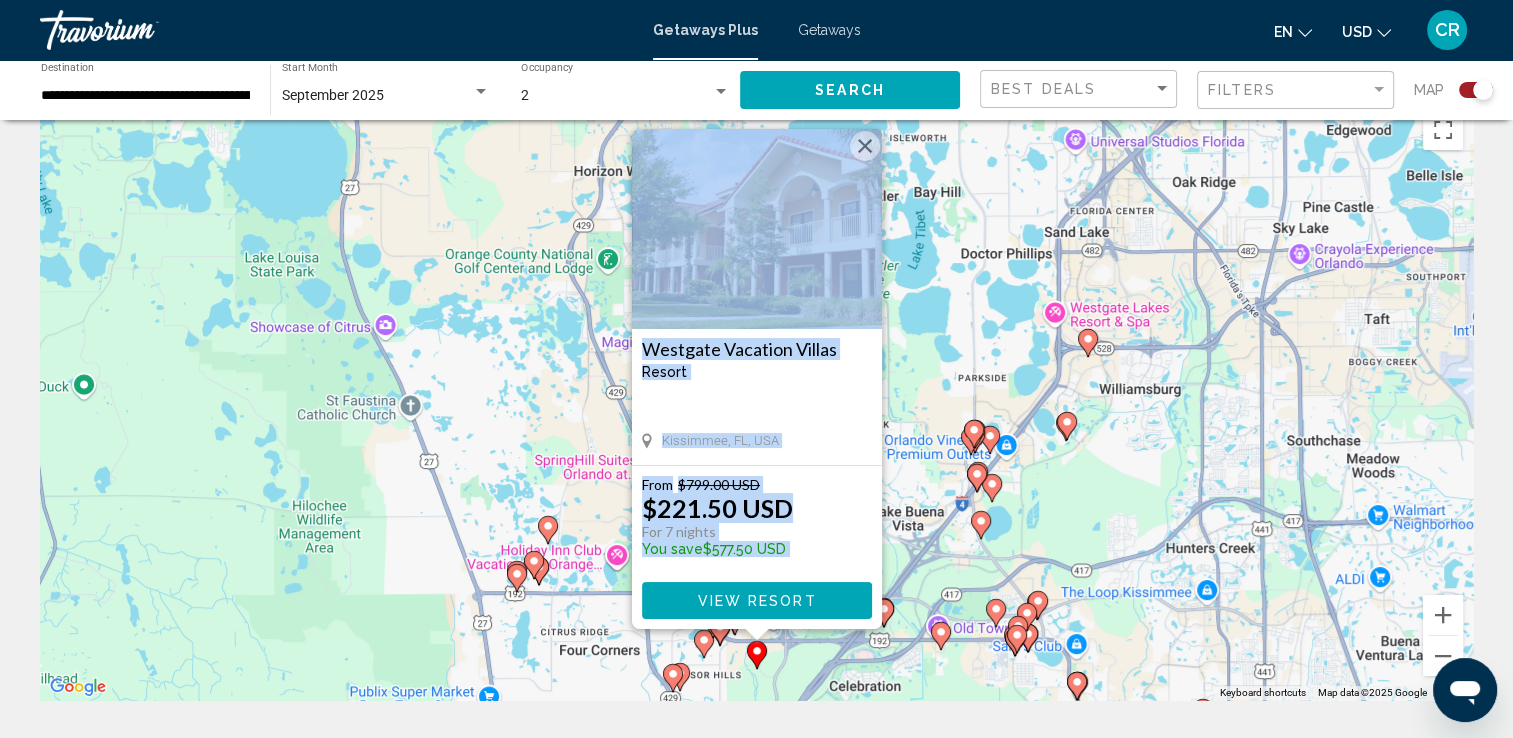 click on "To activate drag with keyboard, press Alt + Enter. Once in keyboard drag state, use the arrow keys to move the marker. To complete the drag, press the Enter key. To cancel, press Escape. Westgate Vacation Villas Resort - This is an adults only resort
[CITY], [STATE], USA From $[NUMBER] USD $[NUMBER] USD For 7 nights You save $[NUMBER] USD View Resort" at bounding box center [756, 400] 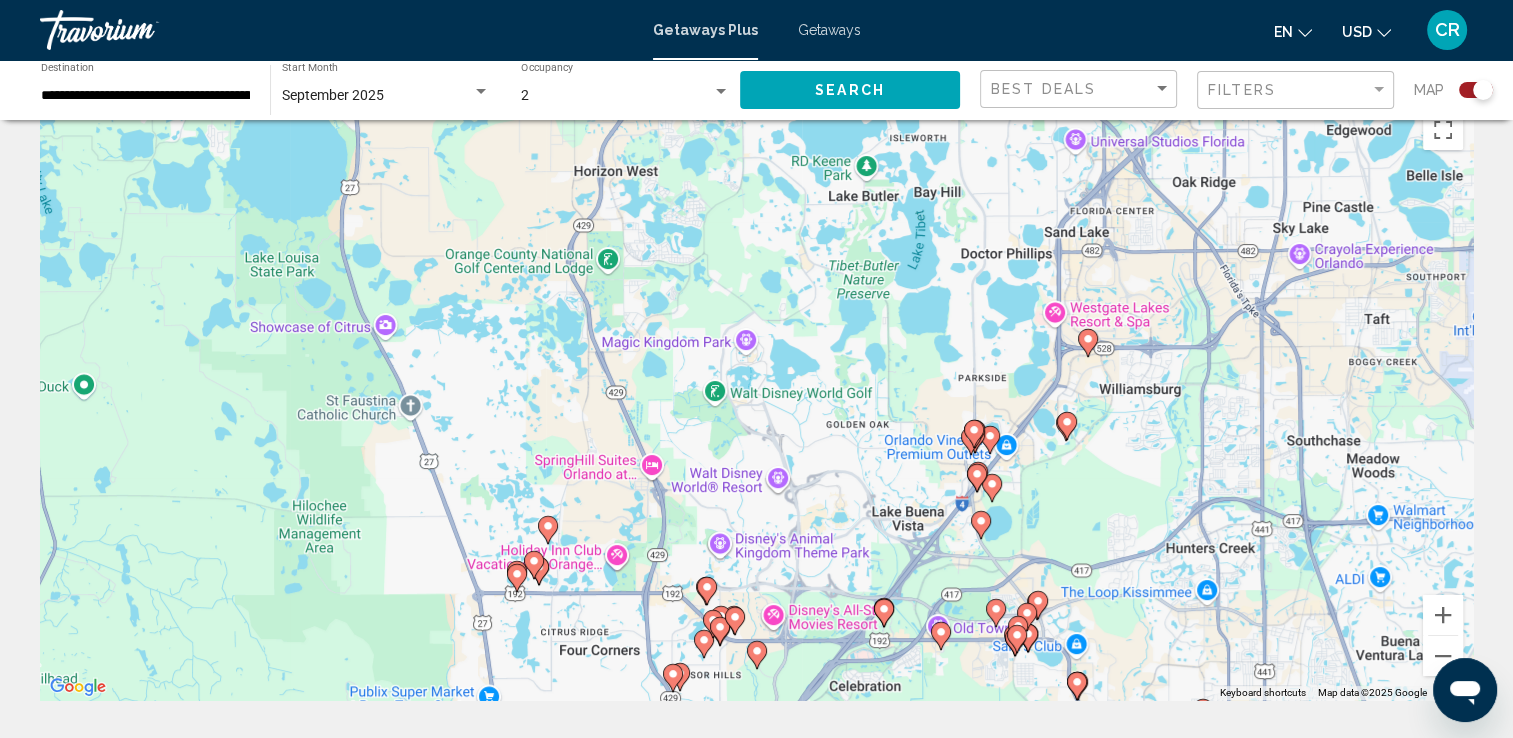 scroll, scrollTop: 108, scrollLeft: 0, axis: vertical 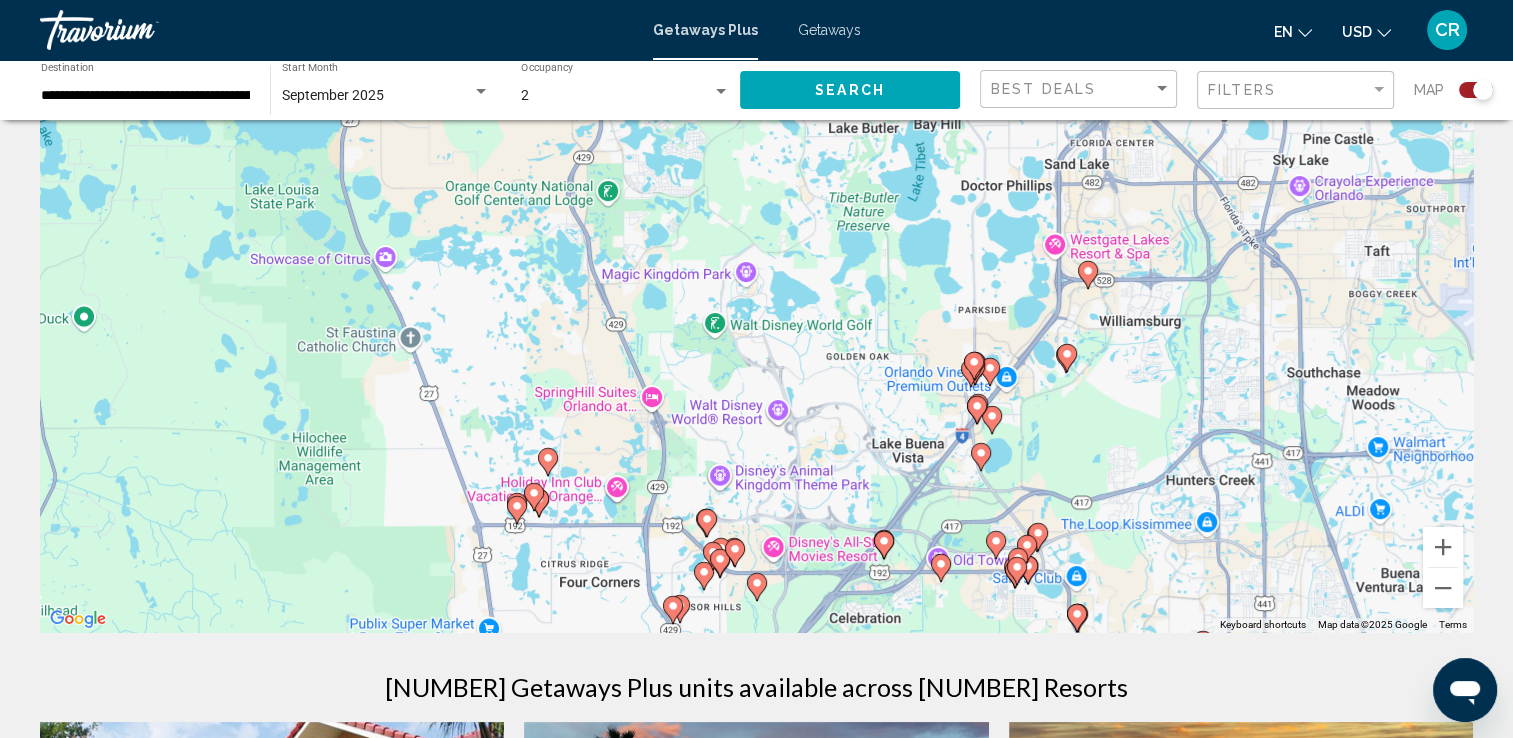 click 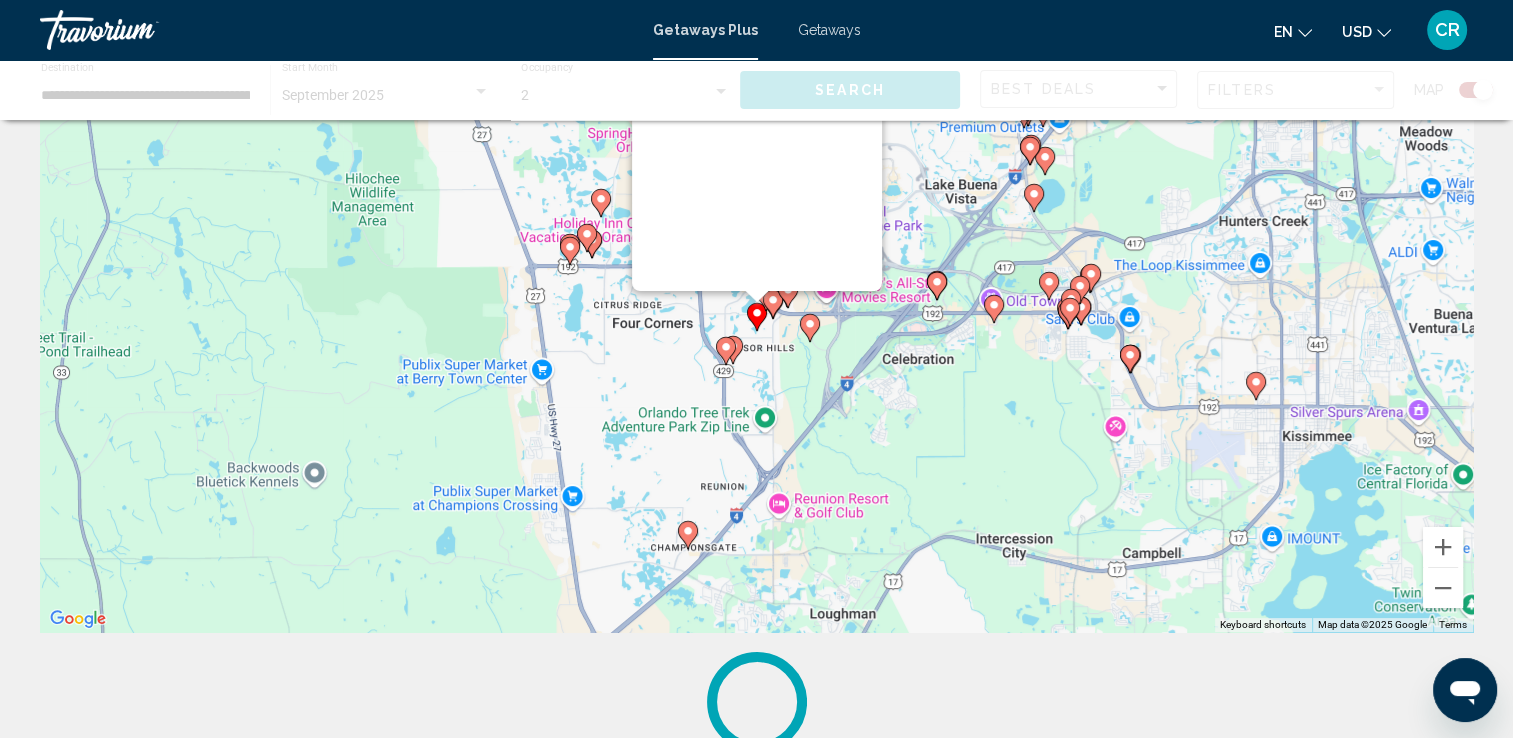 scroll, scrollTop: 0, scrollLeft: 0, axis: both 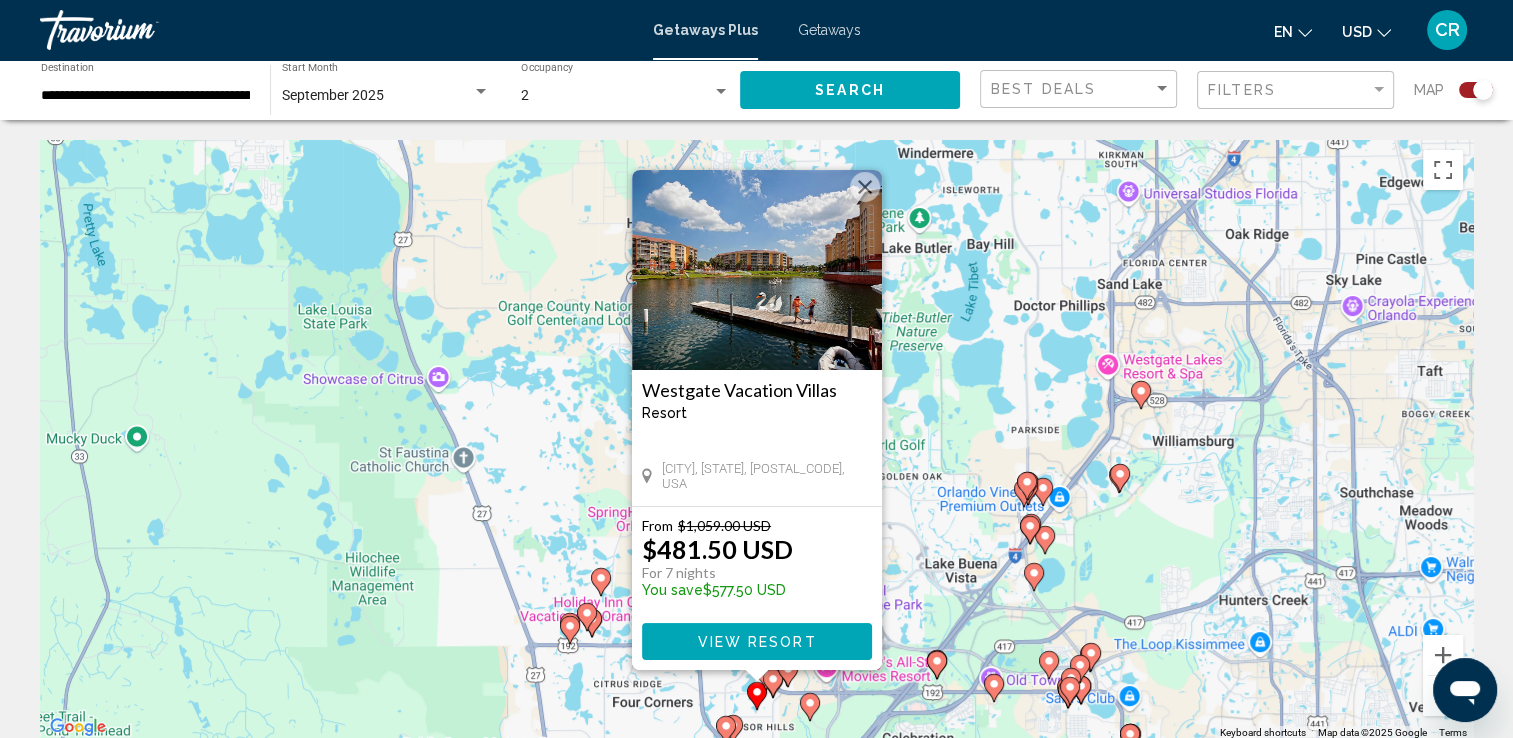 click on "From $[NUMBER] USD $[NUMBER] USD For 7 nights You save  $[NUMBER] USD" at bounding box center (757, 562) 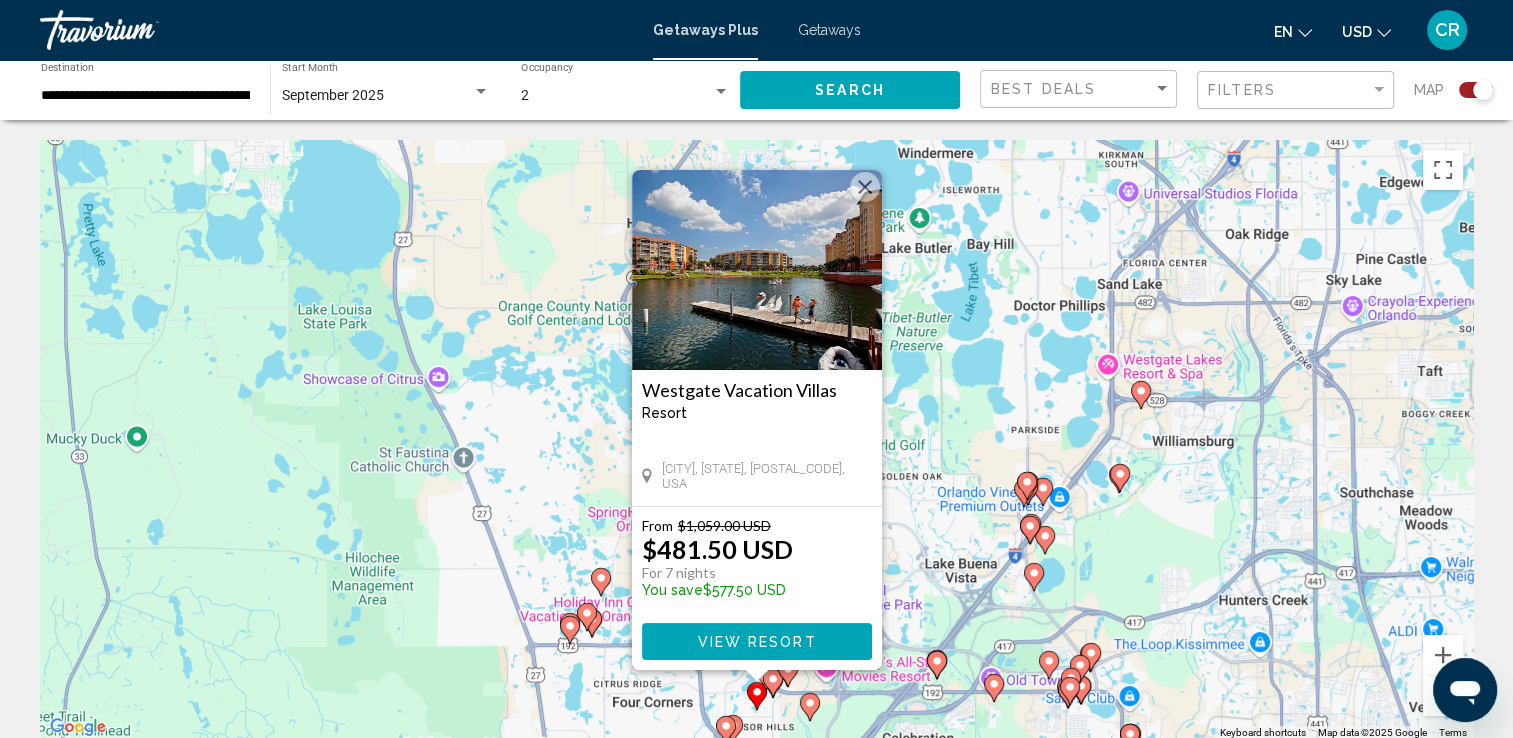 click on "To activate drag with keyboard, press Alt + Enter. Once in keyboard drag state, use the arrow keys to move the marker. To complete the drag, press the Enter key. To cancel, press Escape. Westgate Vacation Villas Resort - This is an adults only resort
[CITY], [STATE], [POSTAL_CODE], USA From $[NUMBER] USD $[NUMBER] USD For 7 nights You save $[NUMBER] USD View Resort" at bounding box center [756, 440] 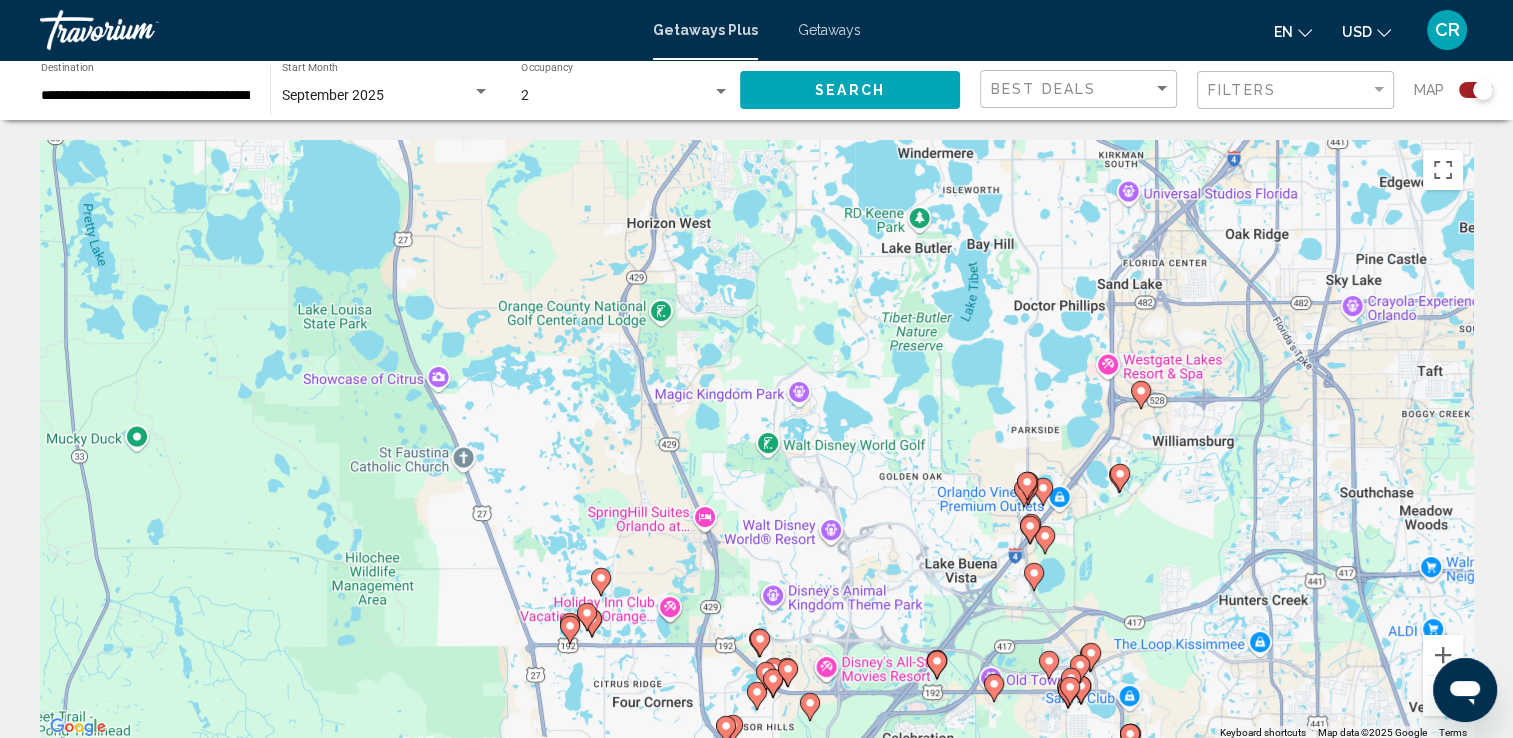 click 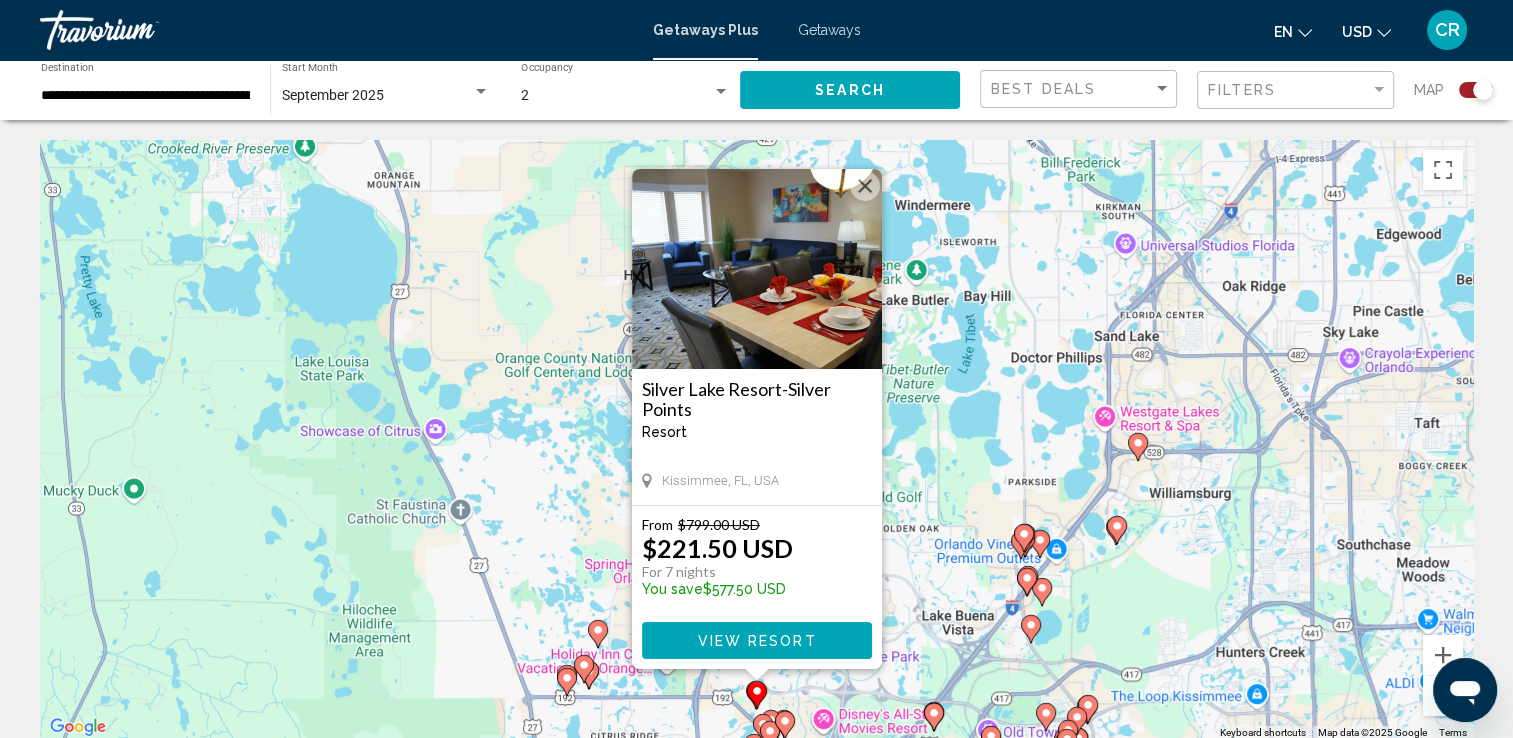 click on "To activate drag with keyboard, press Alt + Enter. Once in keyboard drag state, use the arrow keys to move the marker. To complete the drag, press the Enter key. To cancel, press Escape. Silver Lake Resort-Silver Points Resort - This is an adults only resort
[CITY], [STATE], USA From $[NUMBER] USD $[NUMBER] USD For 7 nights You save $[NUMBER] USD View Resort" at bounding box center [756, 440] 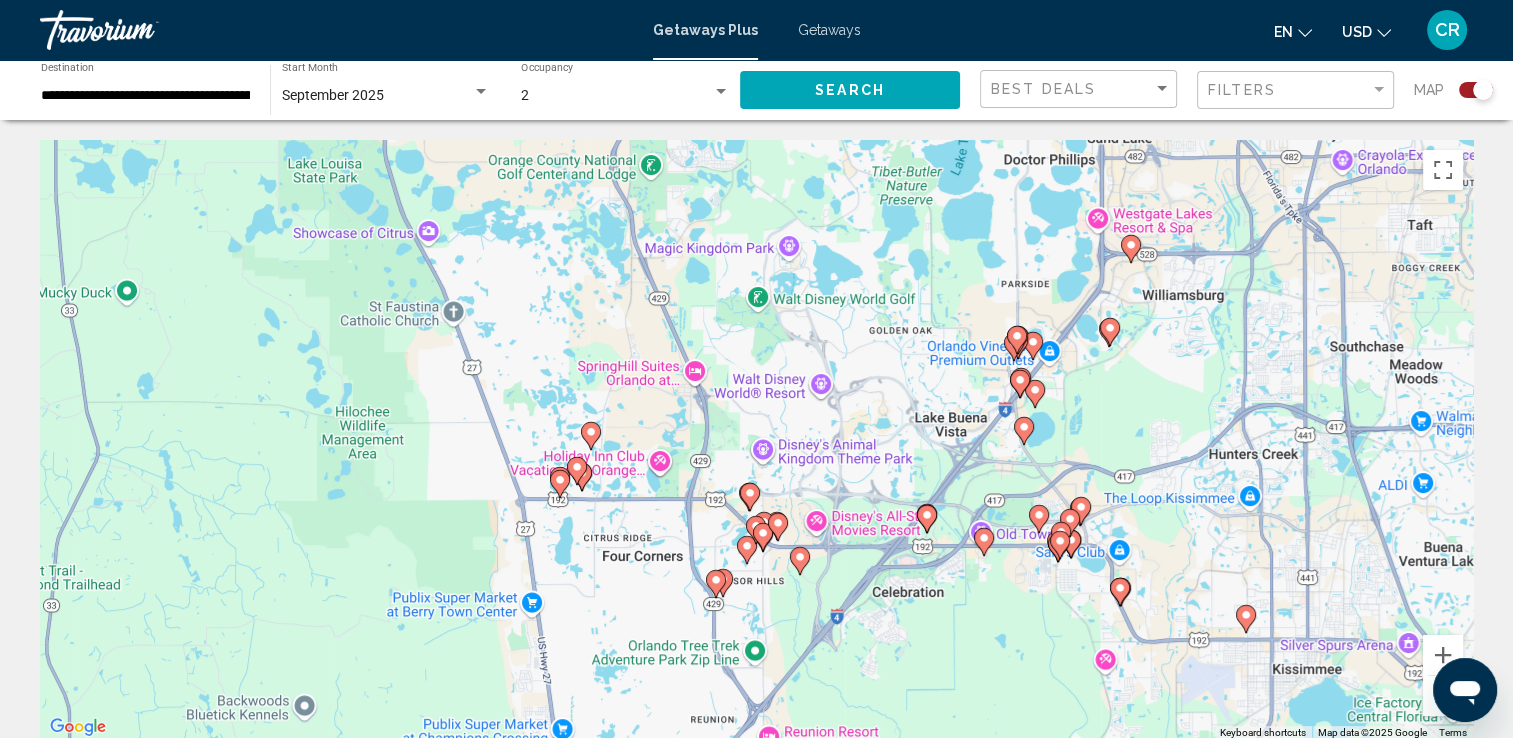 drag, startPoint x: 827, startPoint y: 606, endPoint x: 817, endPoint y: 400, distance: 206.24257 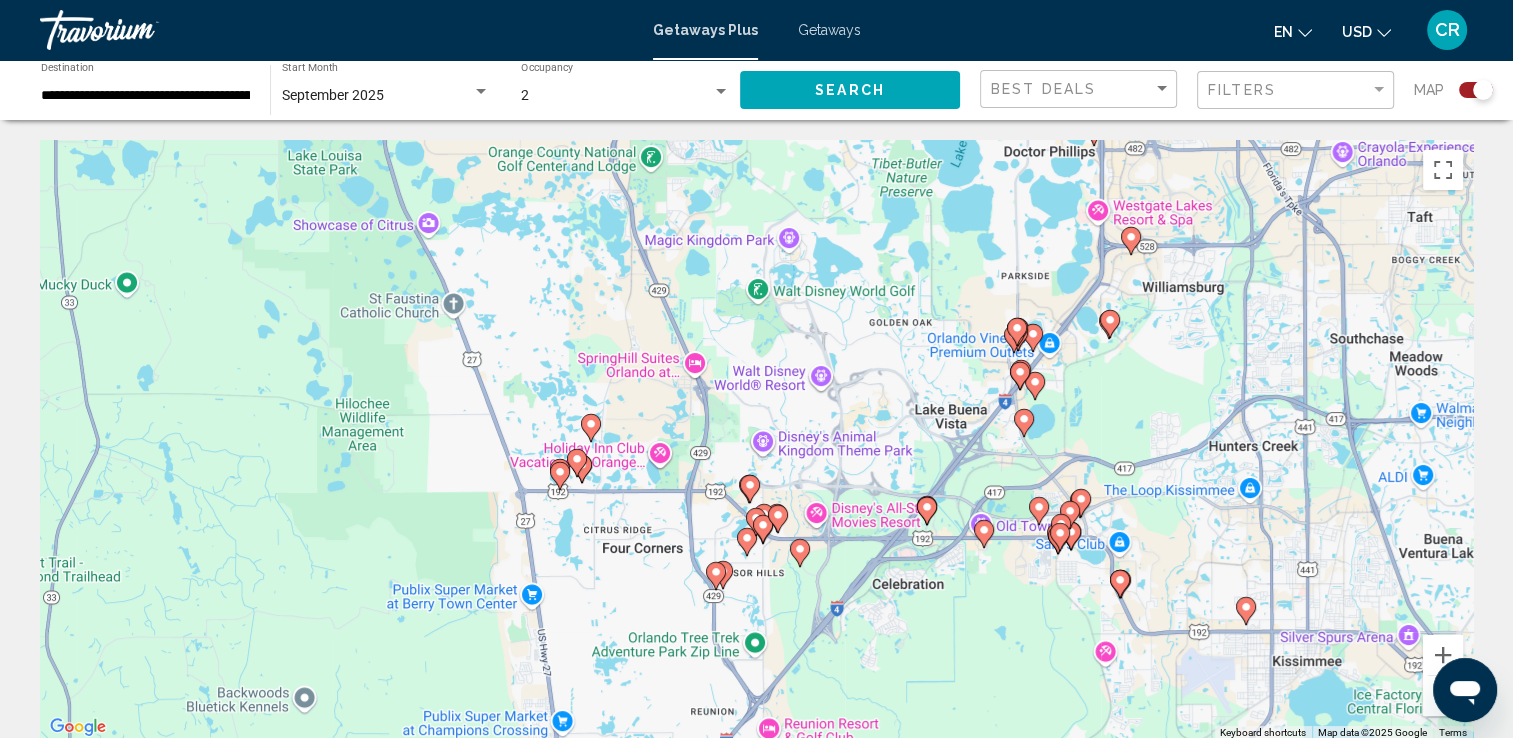 click 